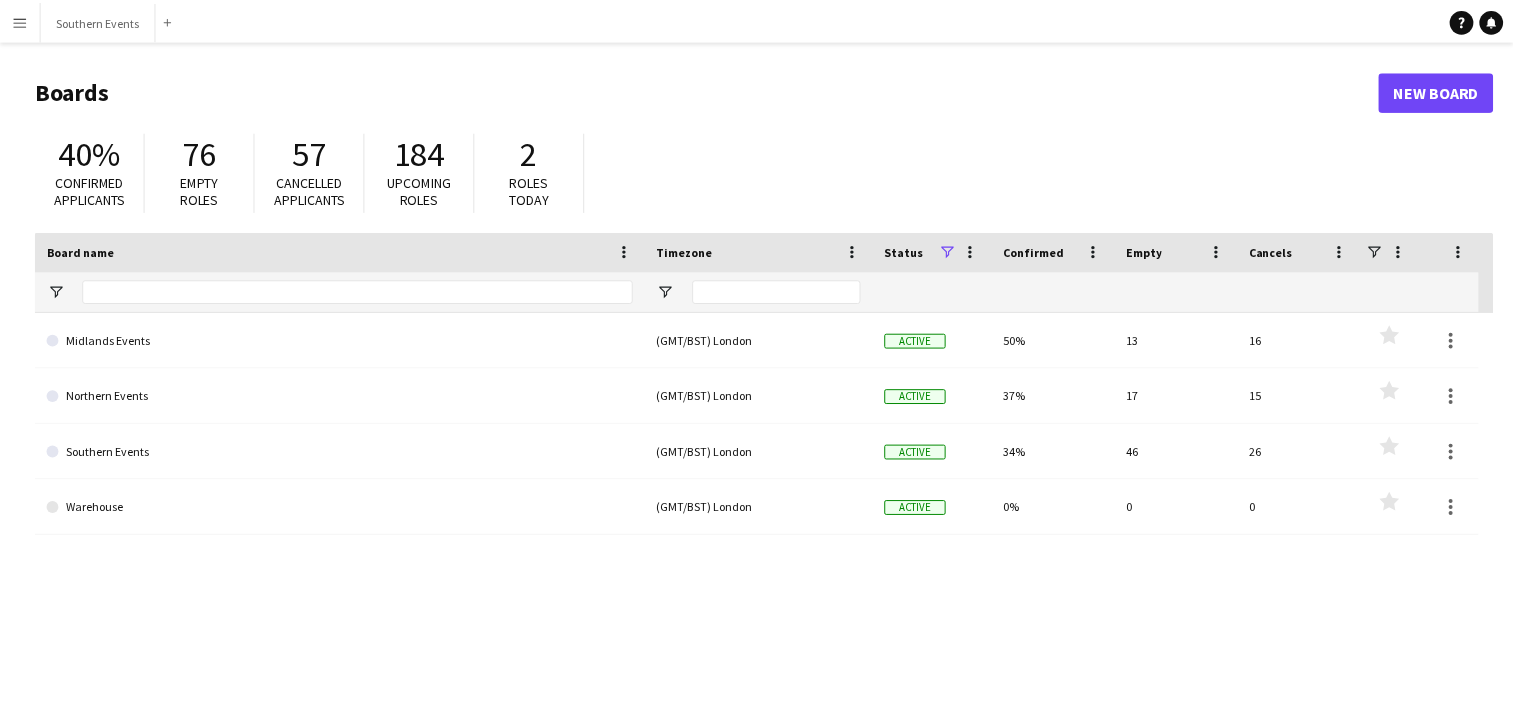 scroll, scrollTop: 0, scrollLeft: 0, axis: both 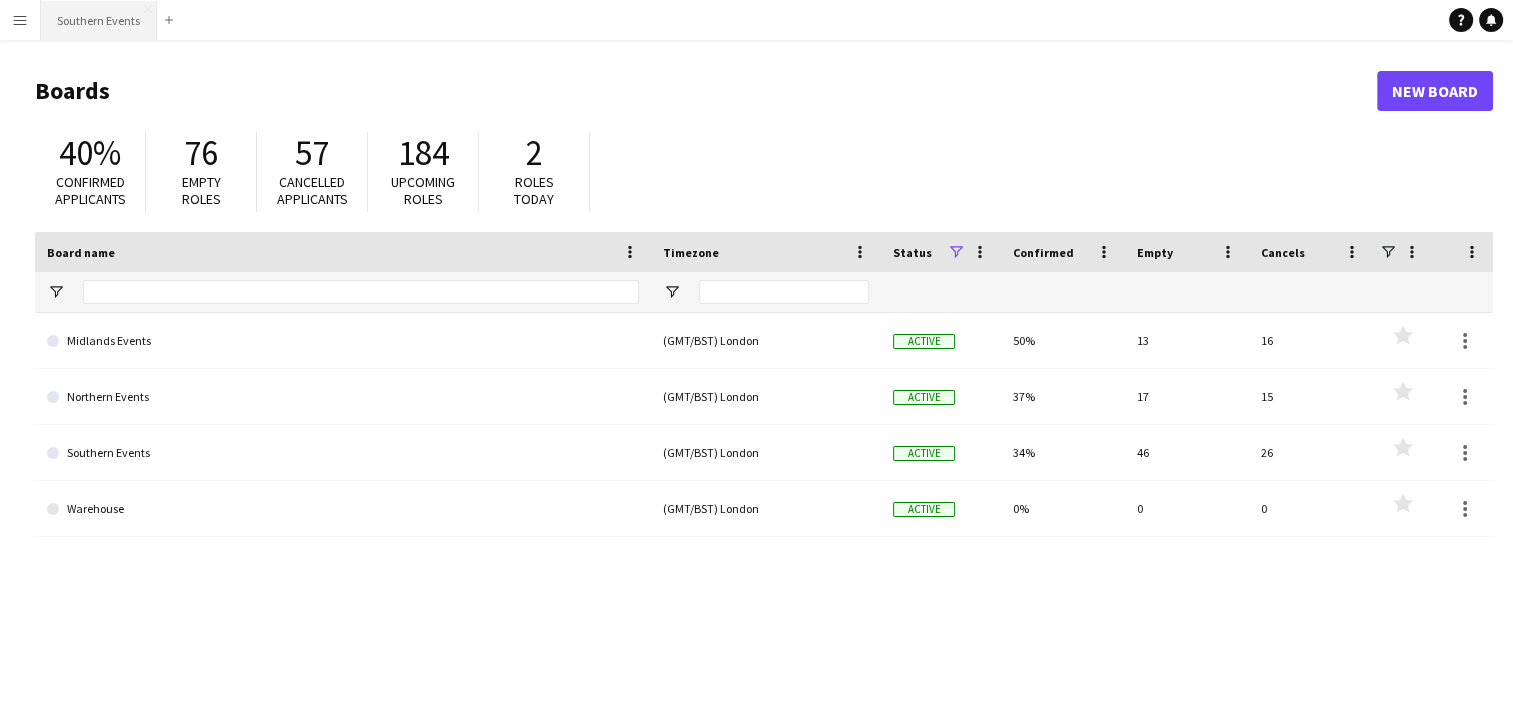 click on "Southern Events
Close" at bounding box center [99, 20] 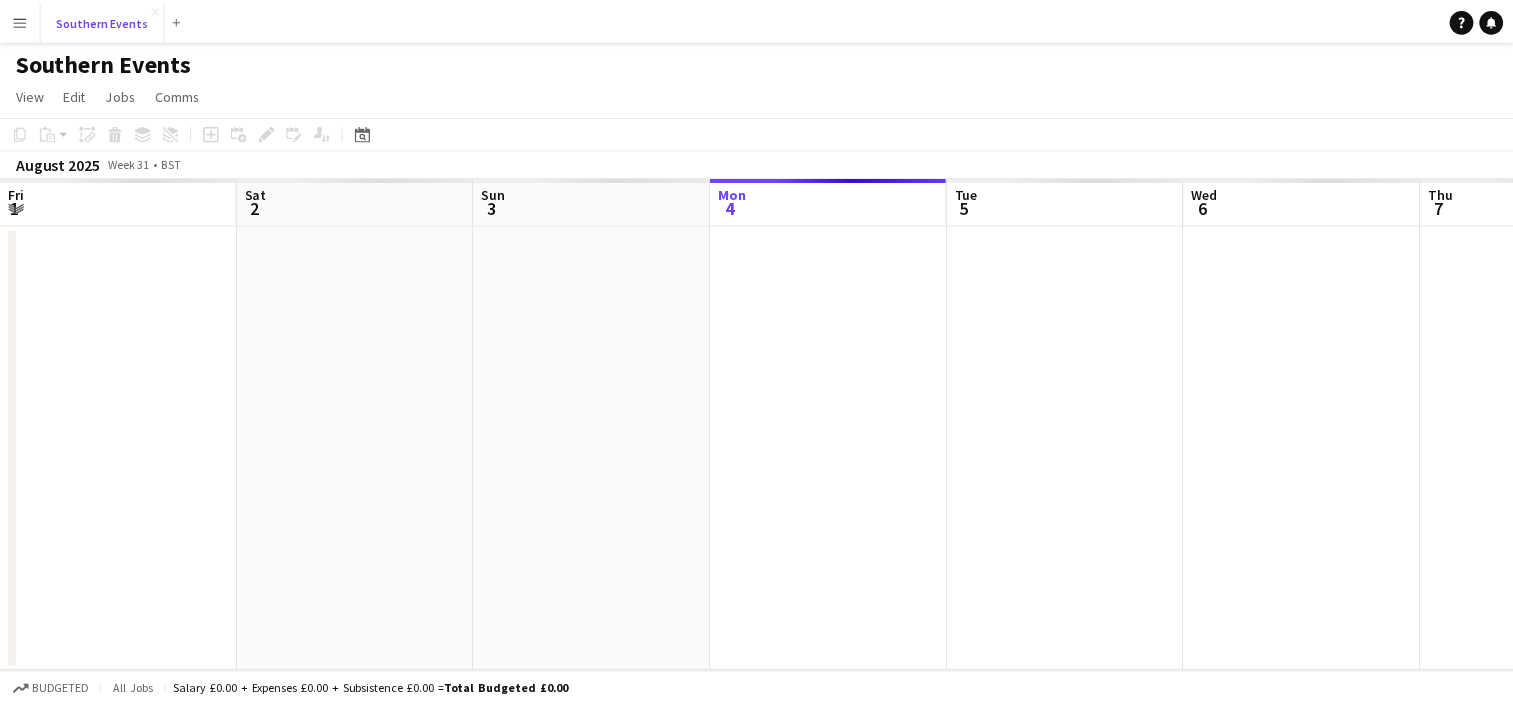 scroll, scrollTop: 0, scrollLeft: 478, axis: horizontal 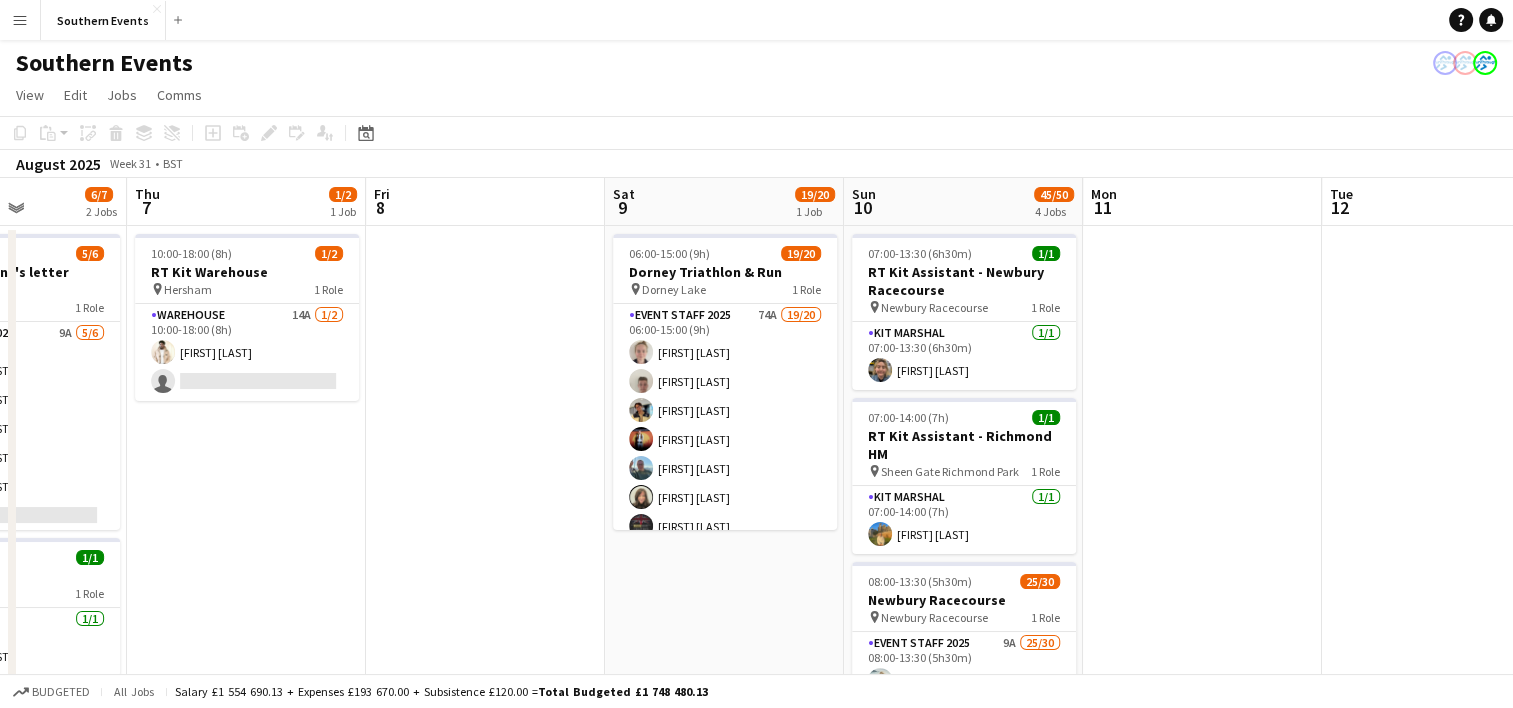 drag, startPoint x: 808, startPoint y: 379, endPoint x: 425, endPoint y: 416, distance: 384.78305 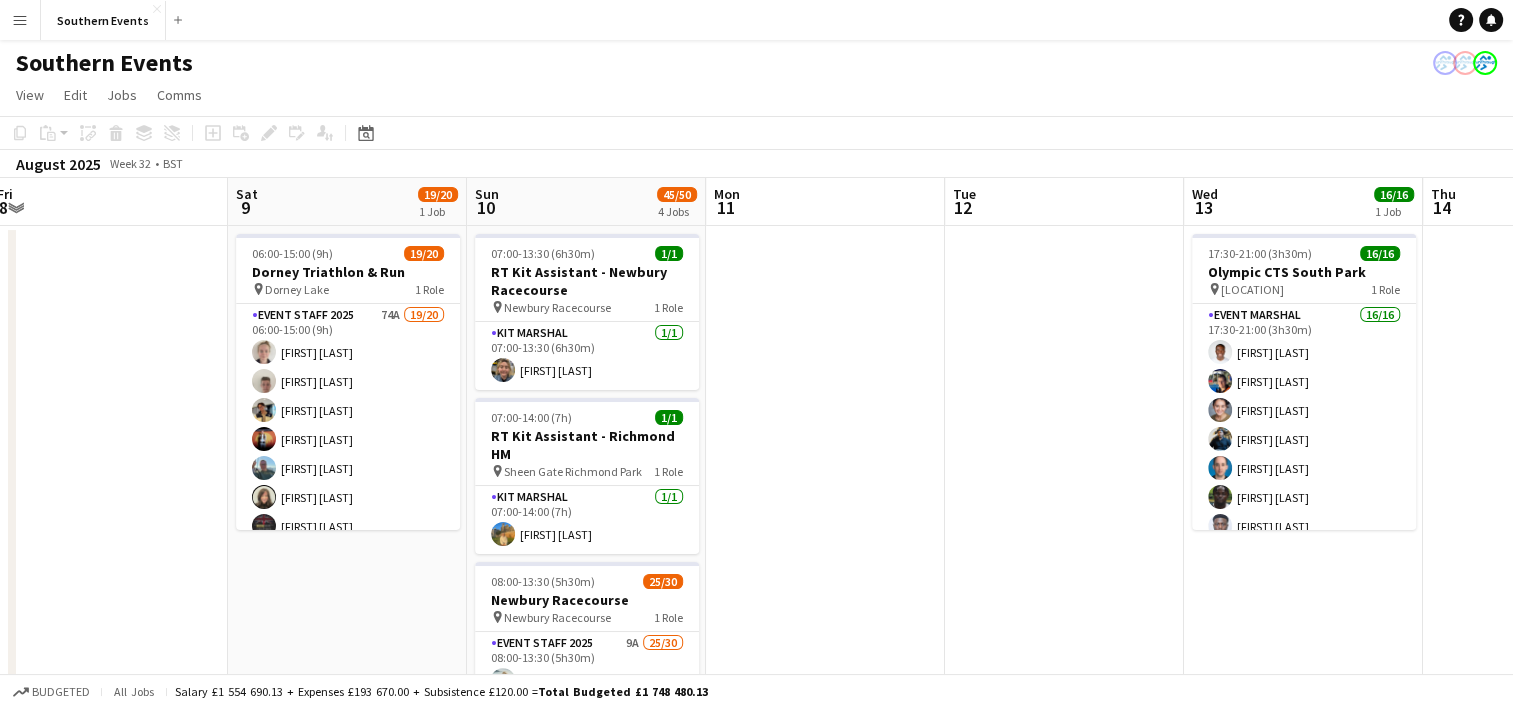 scroll, scrollTop: 0, scrollLeft: 728, axis: horizontal 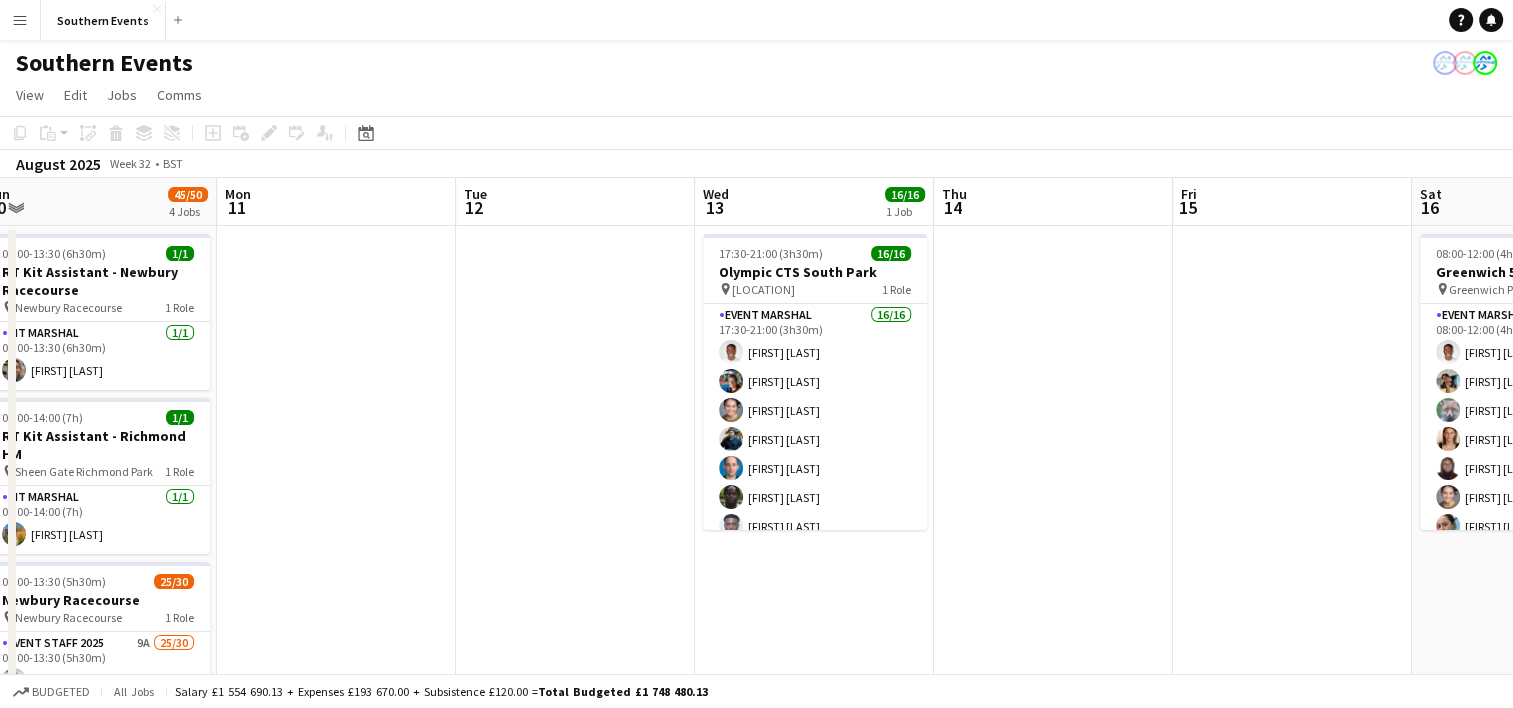 drag, startPoint x: 796, startPoint y: 398, endPoint x: 1101, endPoint y: 395, distance: 305.01474 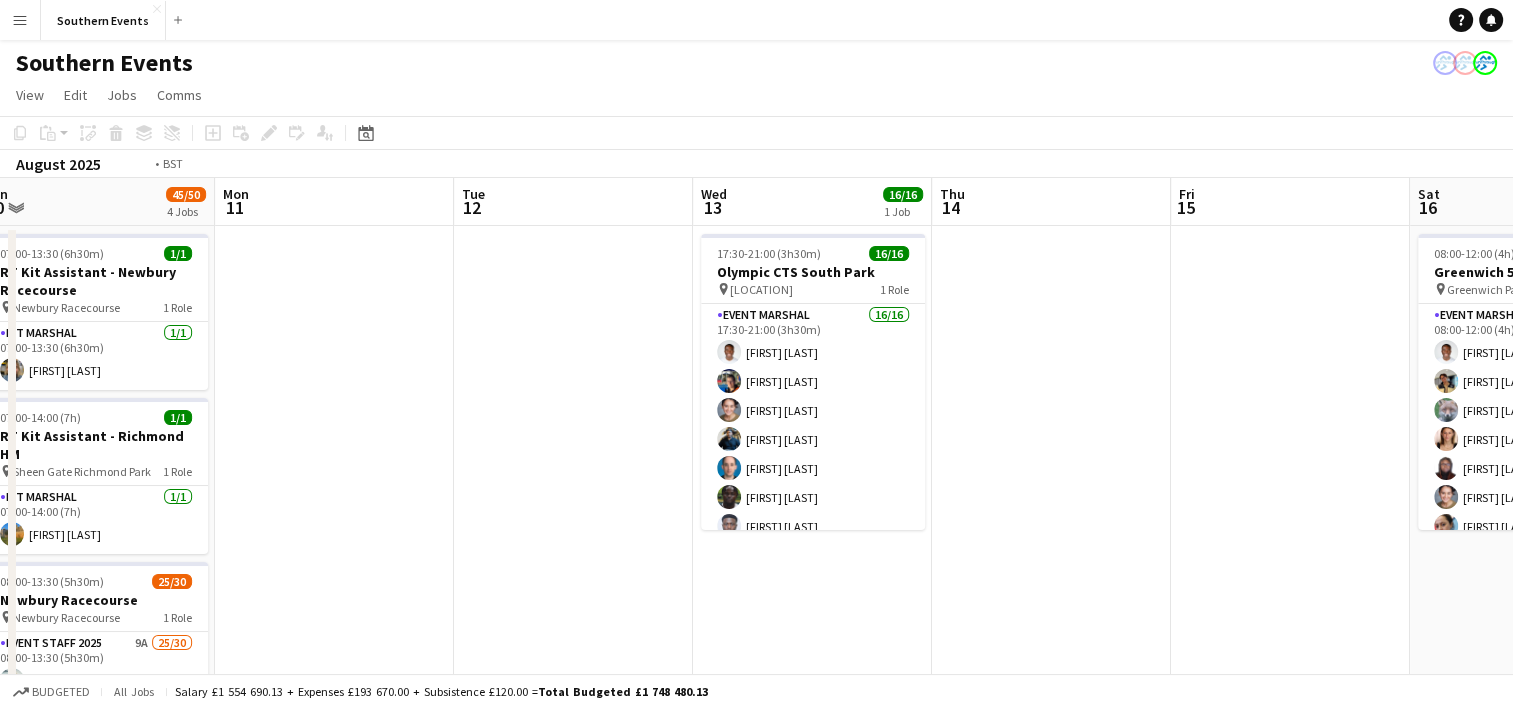 drag, startPoint x: 654, startPoint y: 420, endPoint x: 623, endPoint y: 424, distance: 31.257 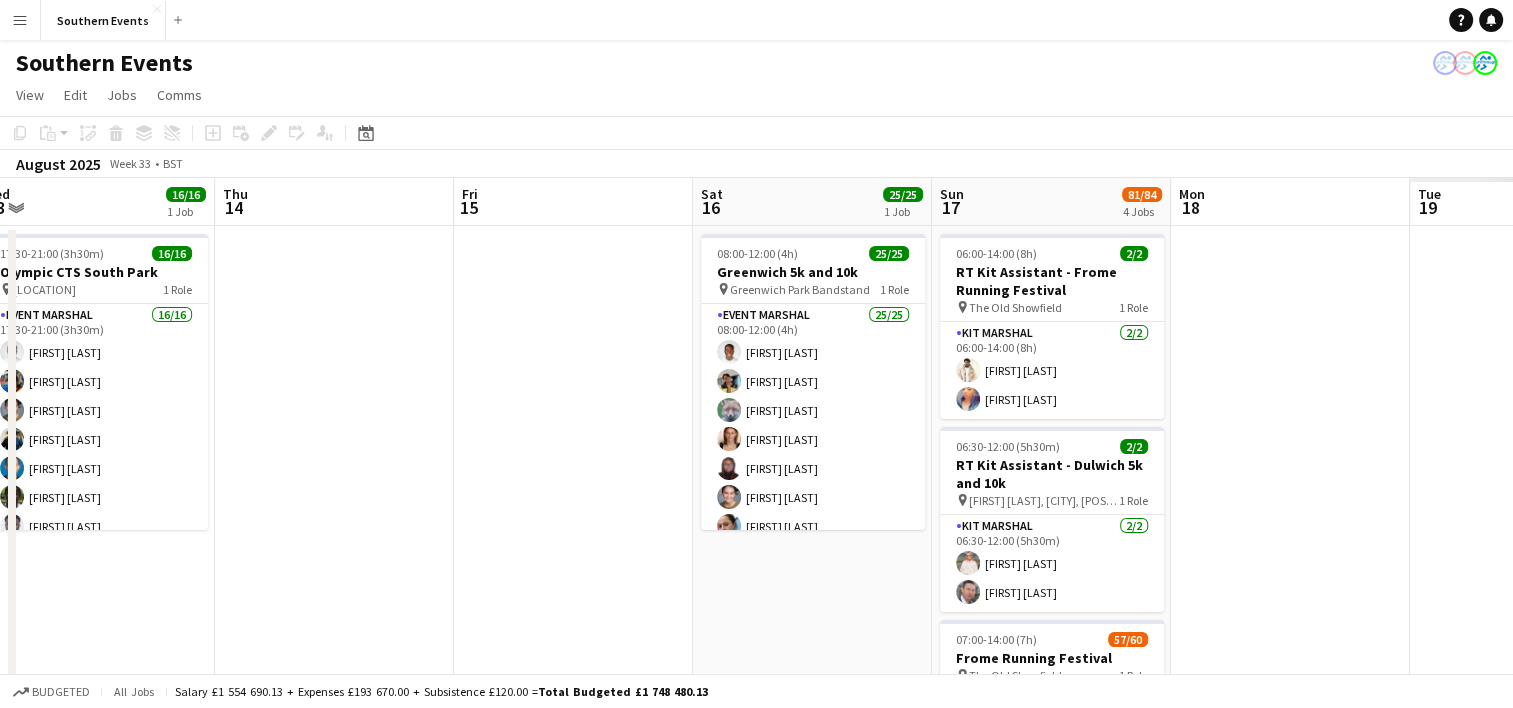 scroll, scrollTop: 0, scrollLeft: 532, axis: horizontal 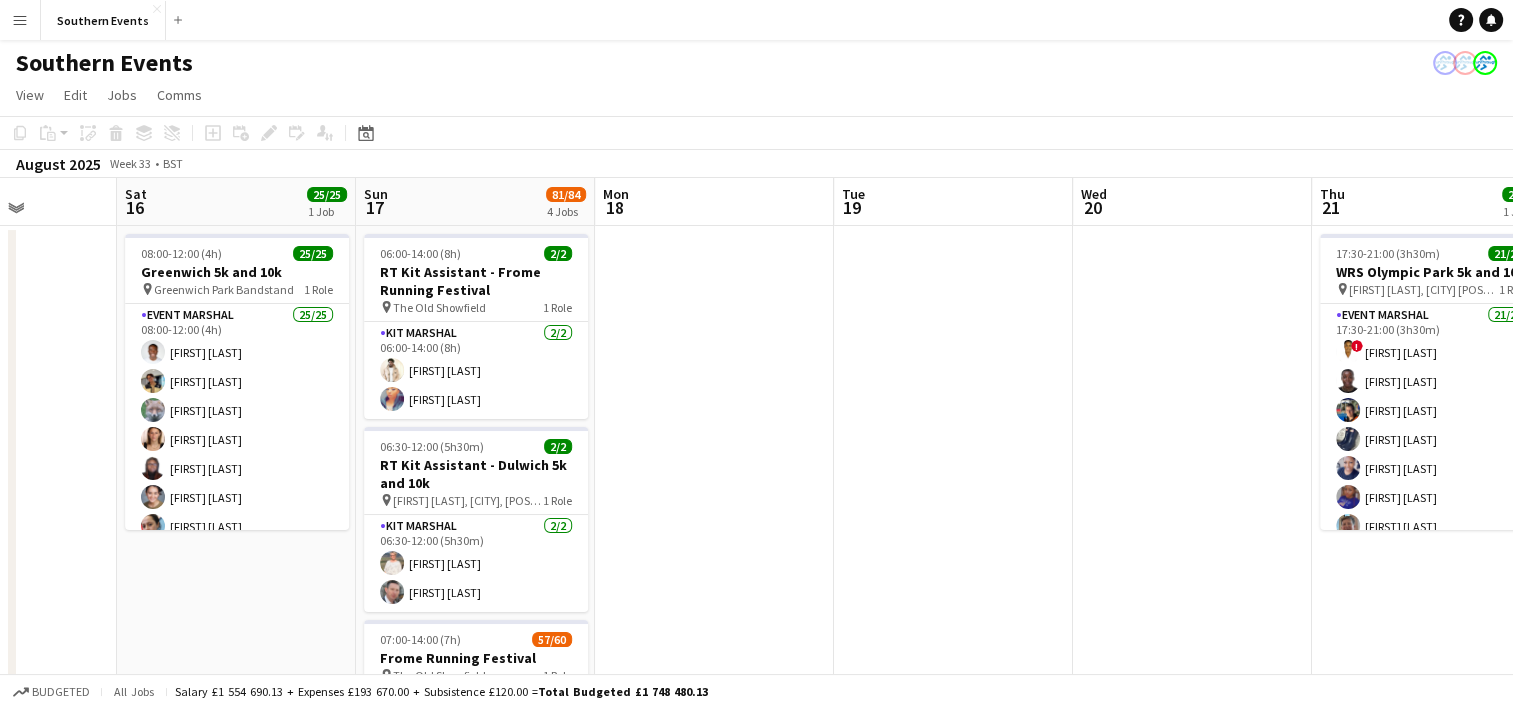 drag, startPoint x: 1436, startPoint y: 332, endPoint x: 652, endPoint y: 421, distance: 789.03546 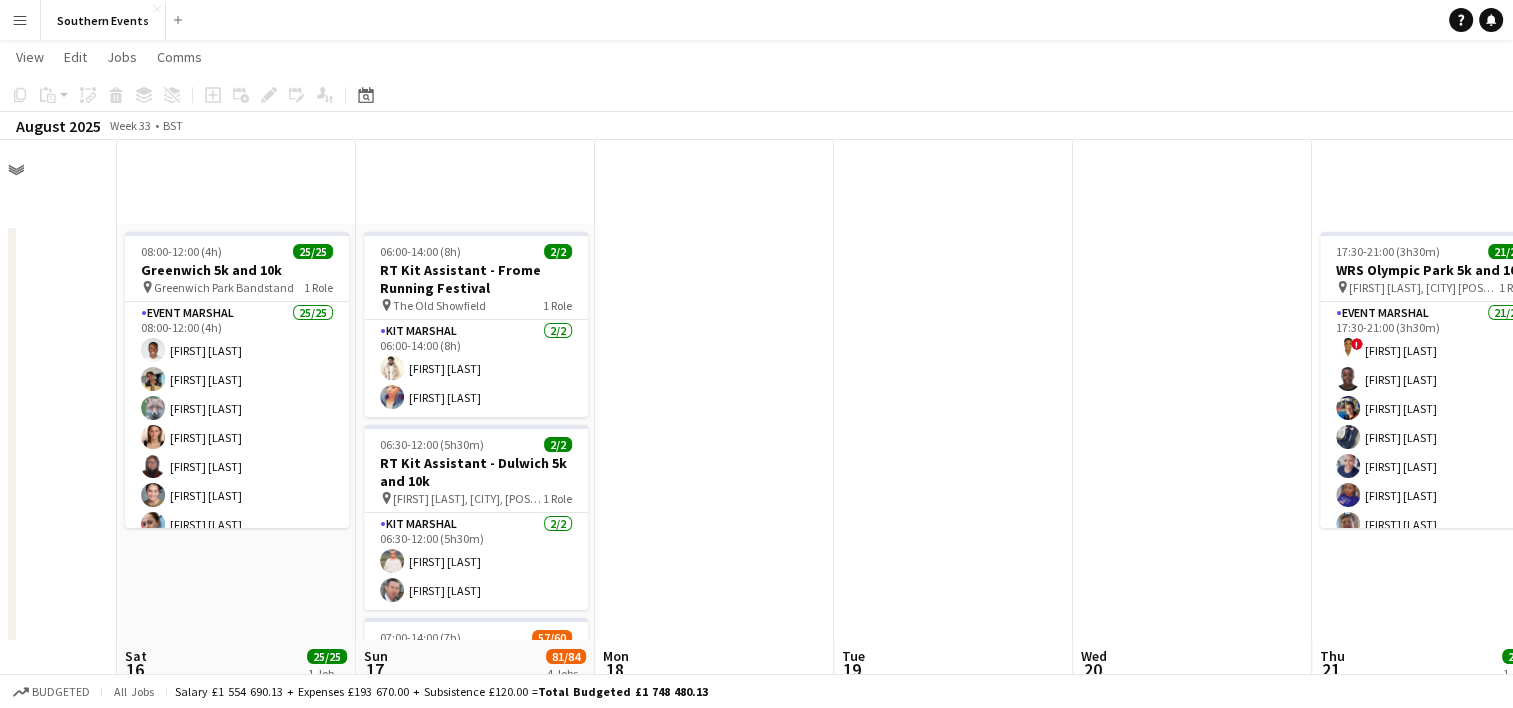 scroll, scrollTop: 500, scrollLeft: 0, axis: vertical 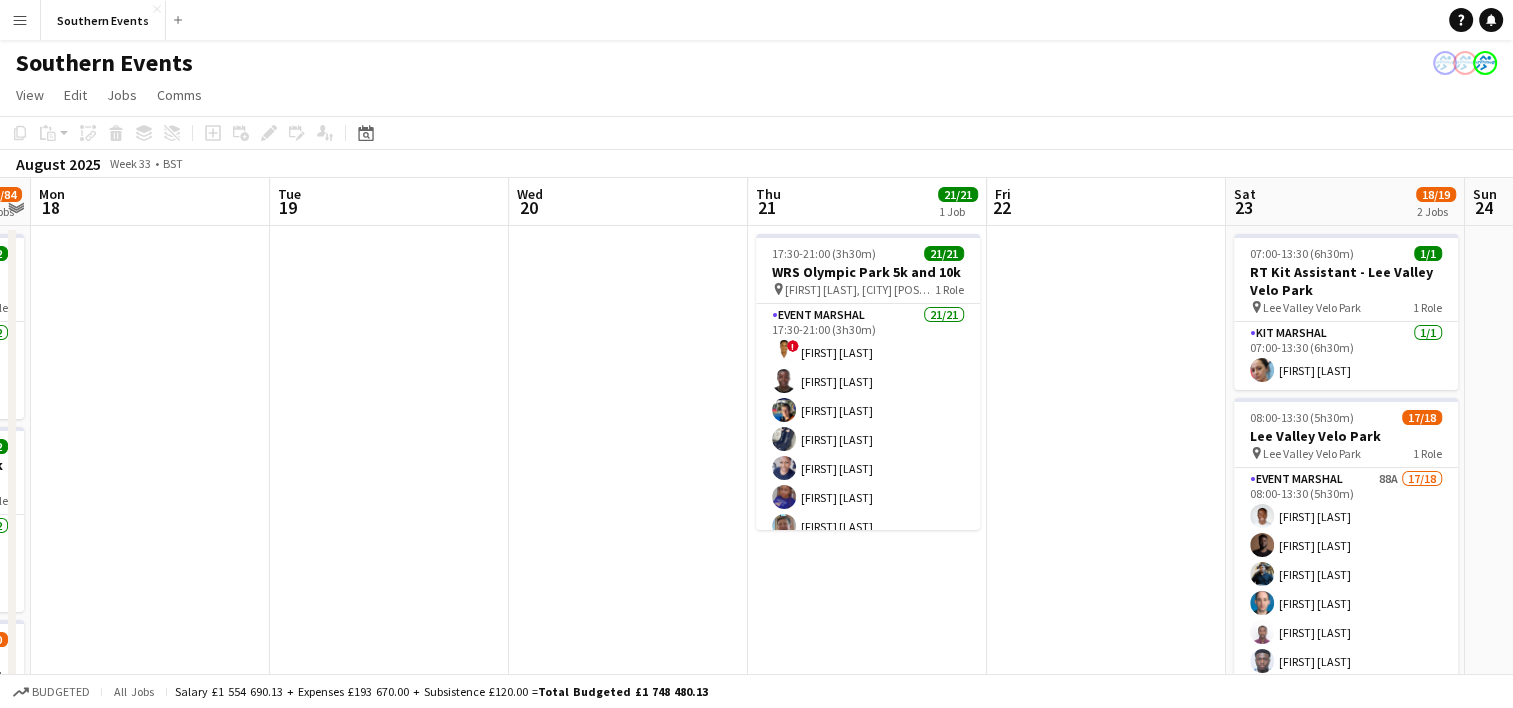 drag, startPoint x: 1076, startPoint y: 342, endPoint x: 512, endPoint y: 408, distance: 567.8486 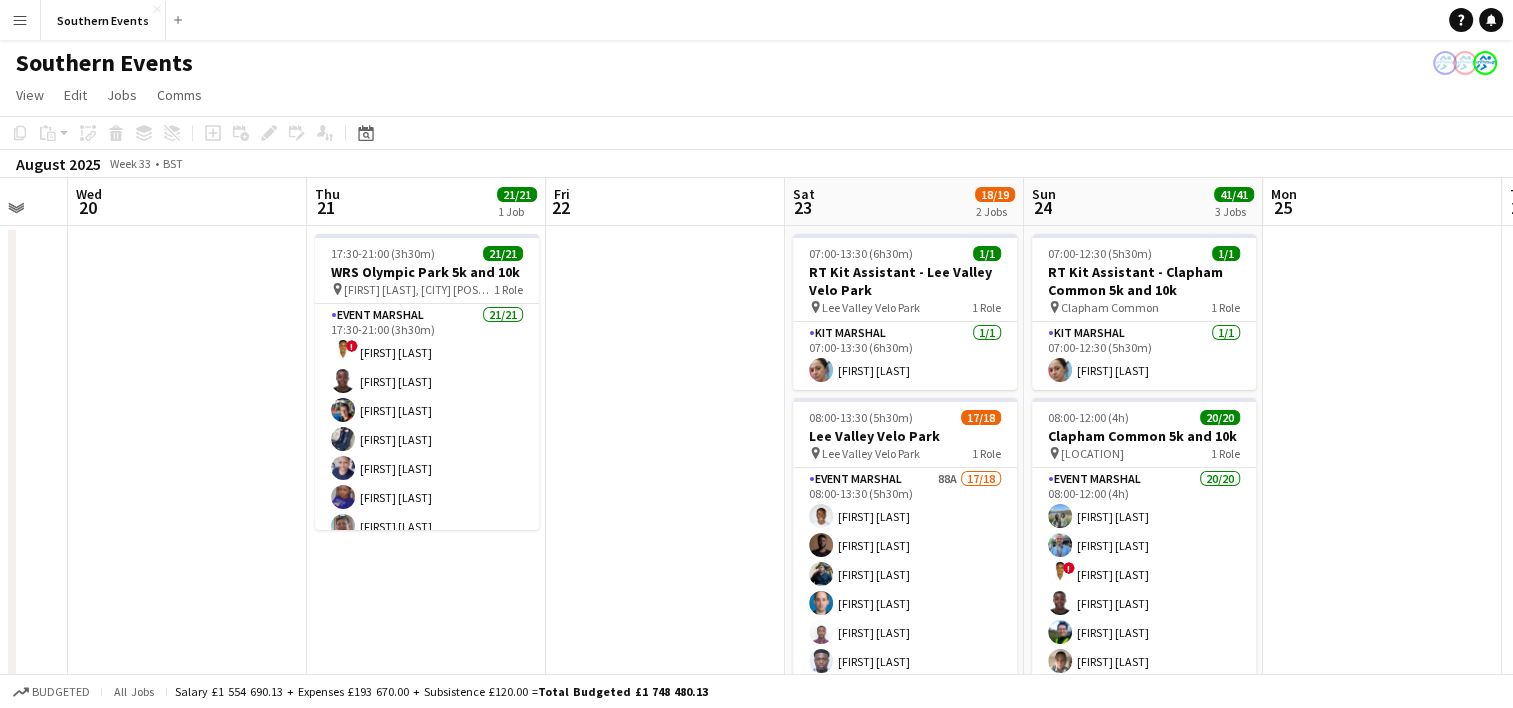 drag, startPoint x: 1131, startPoint y: 363, endPoint x: 476, endPoint y: 426, distance: 658.02277 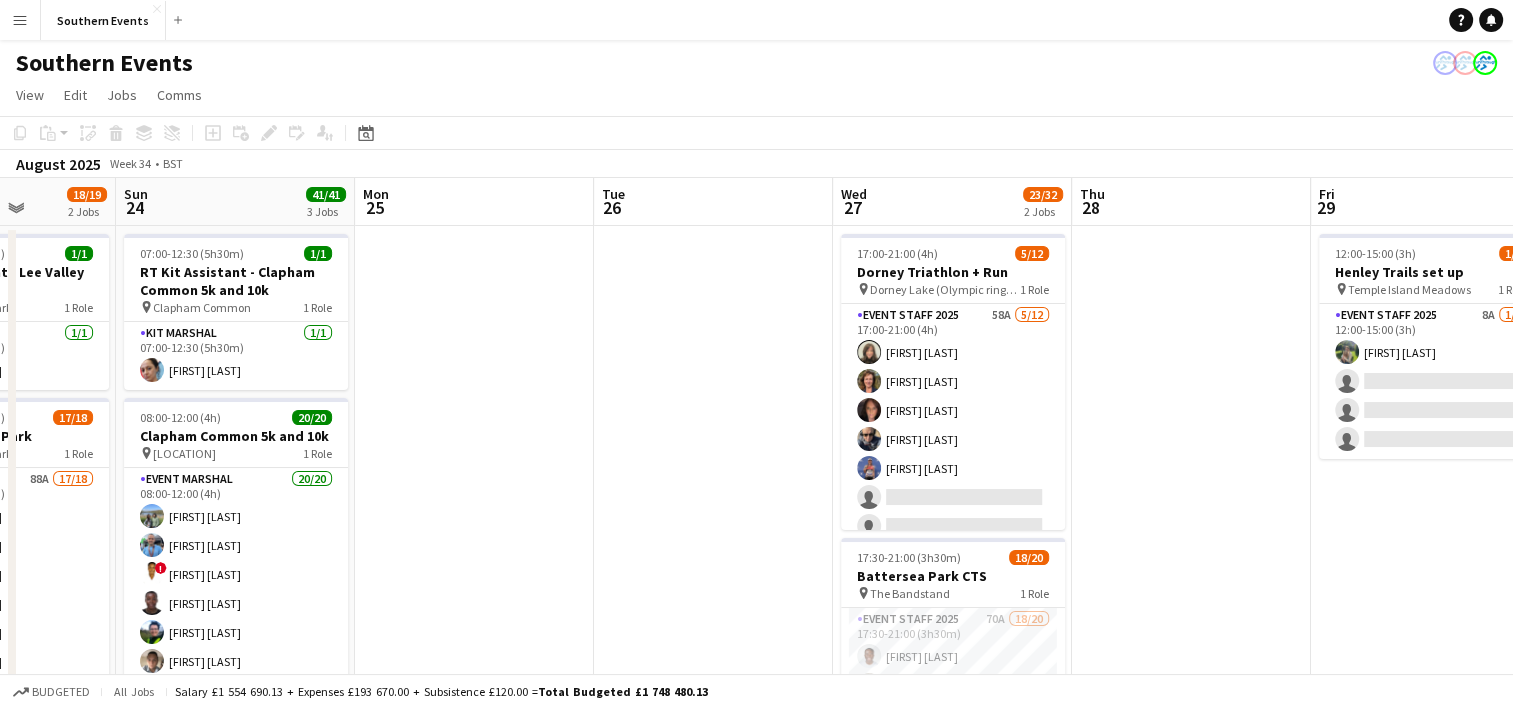 drag, startPoint x: 1149, startPoint y: 374, endPoint x: 527, endPoint y: 432, distance: 624.6983 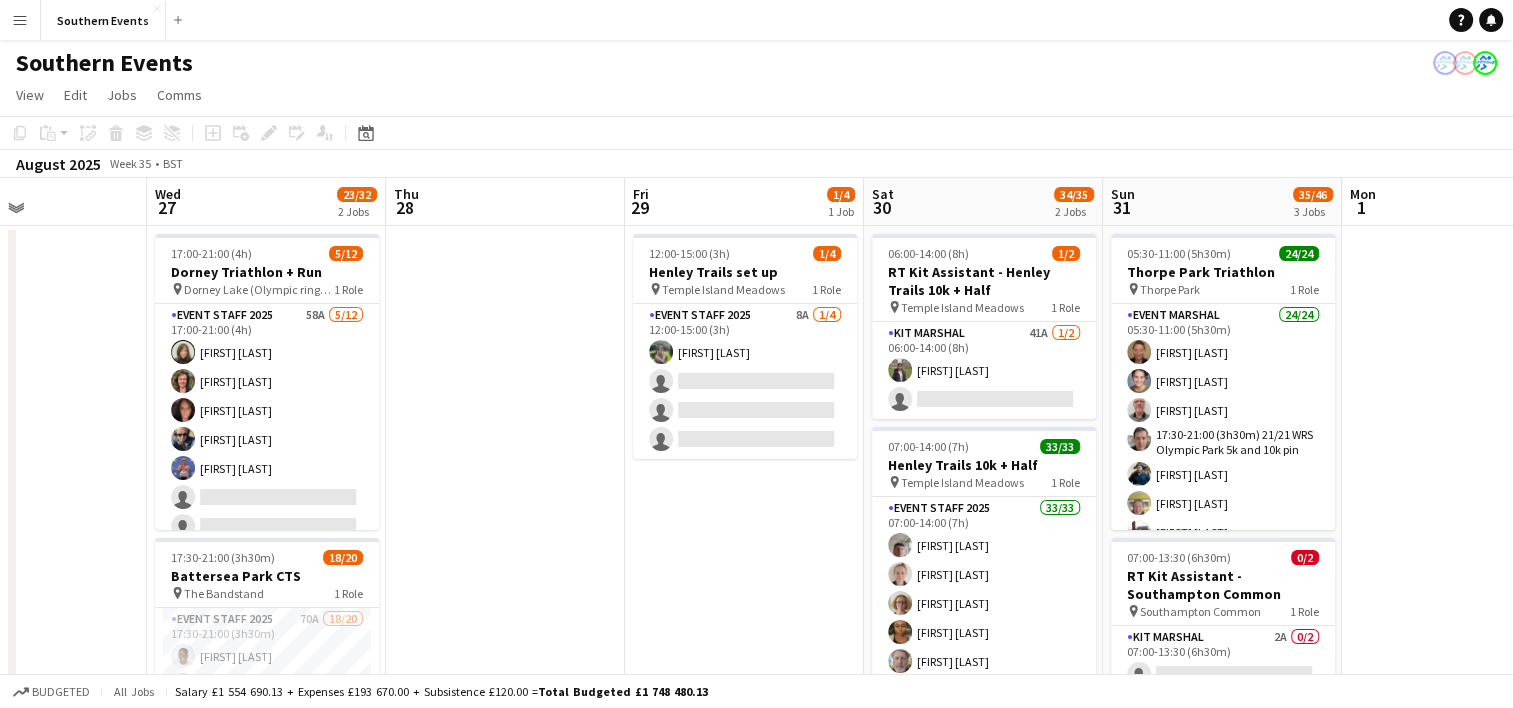 drag, startPoint x: 1267, startPoint y: 327, endPoint x: 651, endPoint y: 397, distance: 619.96454 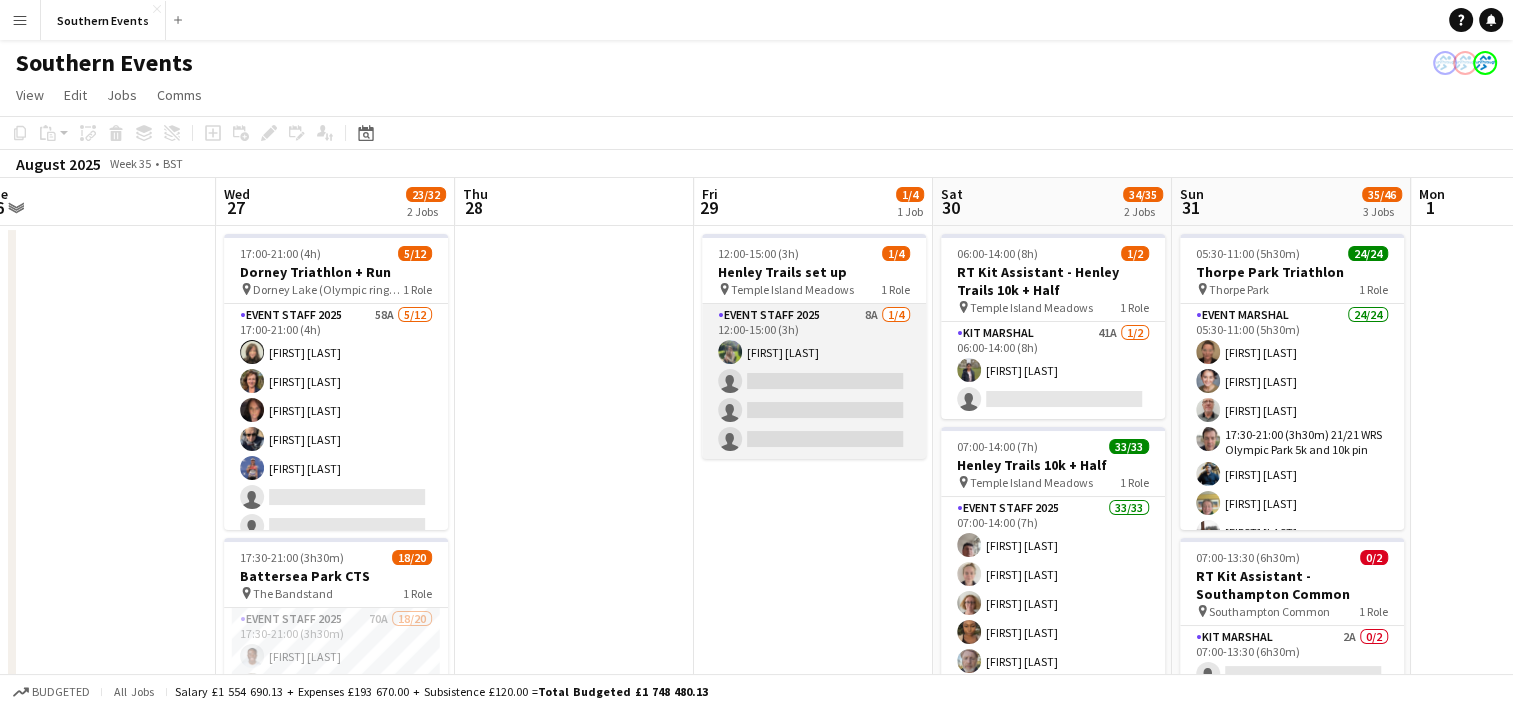 click on "Event Staff 2025   8A   1/4   12:00-15:00 (3h)
[FIRST] [LAST]
single-neutral-actions
single-neutral-actions
single-neutral-actions" at bounding box center [814, 381] 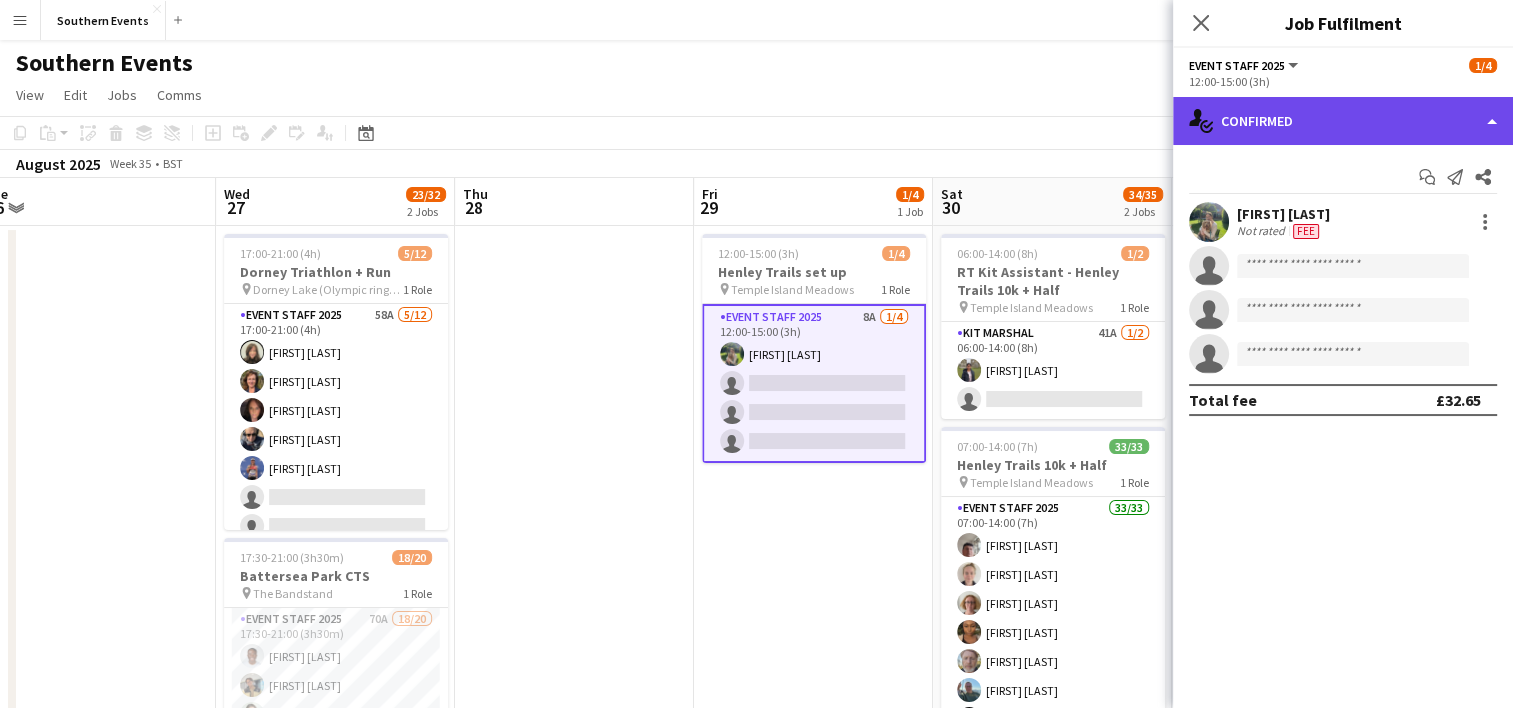 click on "single-neutral-actions-check-2
Confirmed" 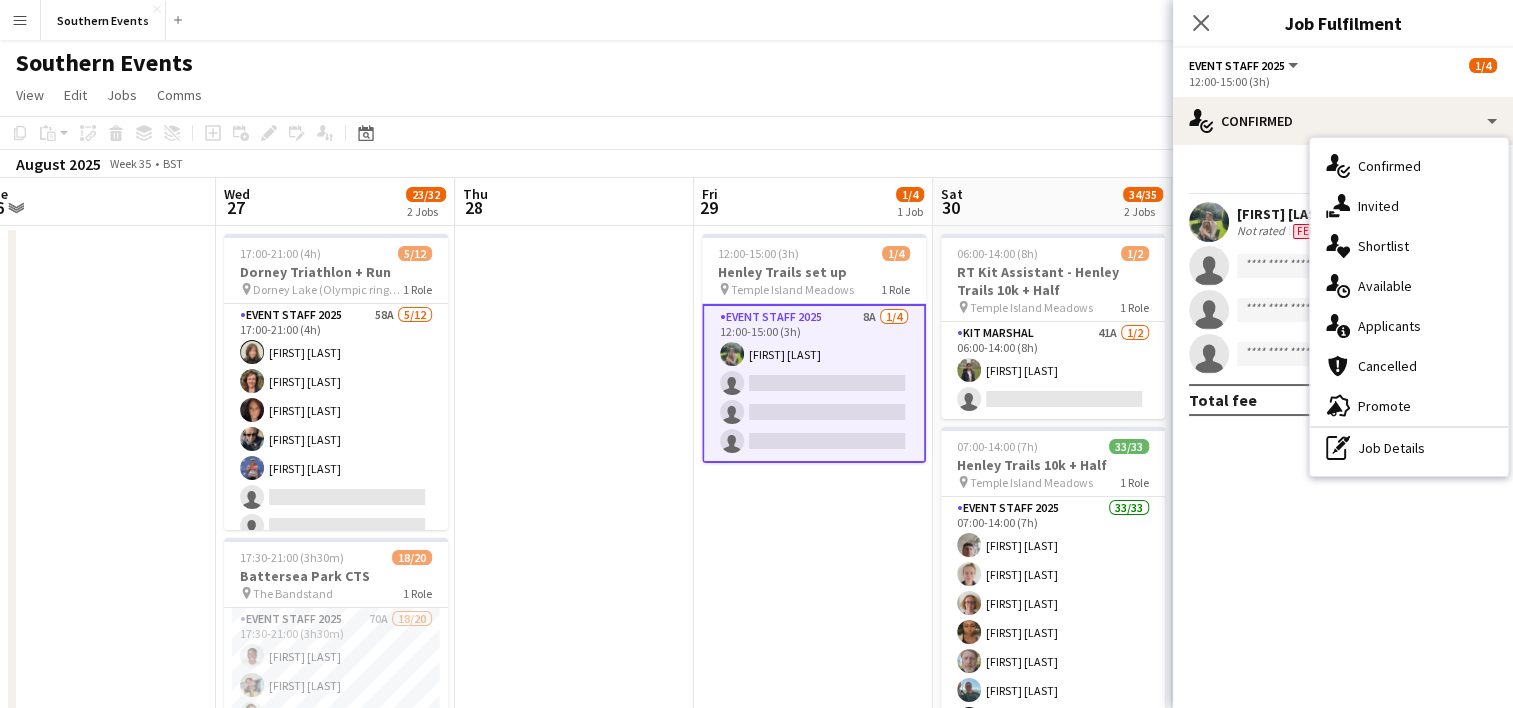 click on "single-neutral-actions-information
Applicants" at bounding box center [1409, 326] 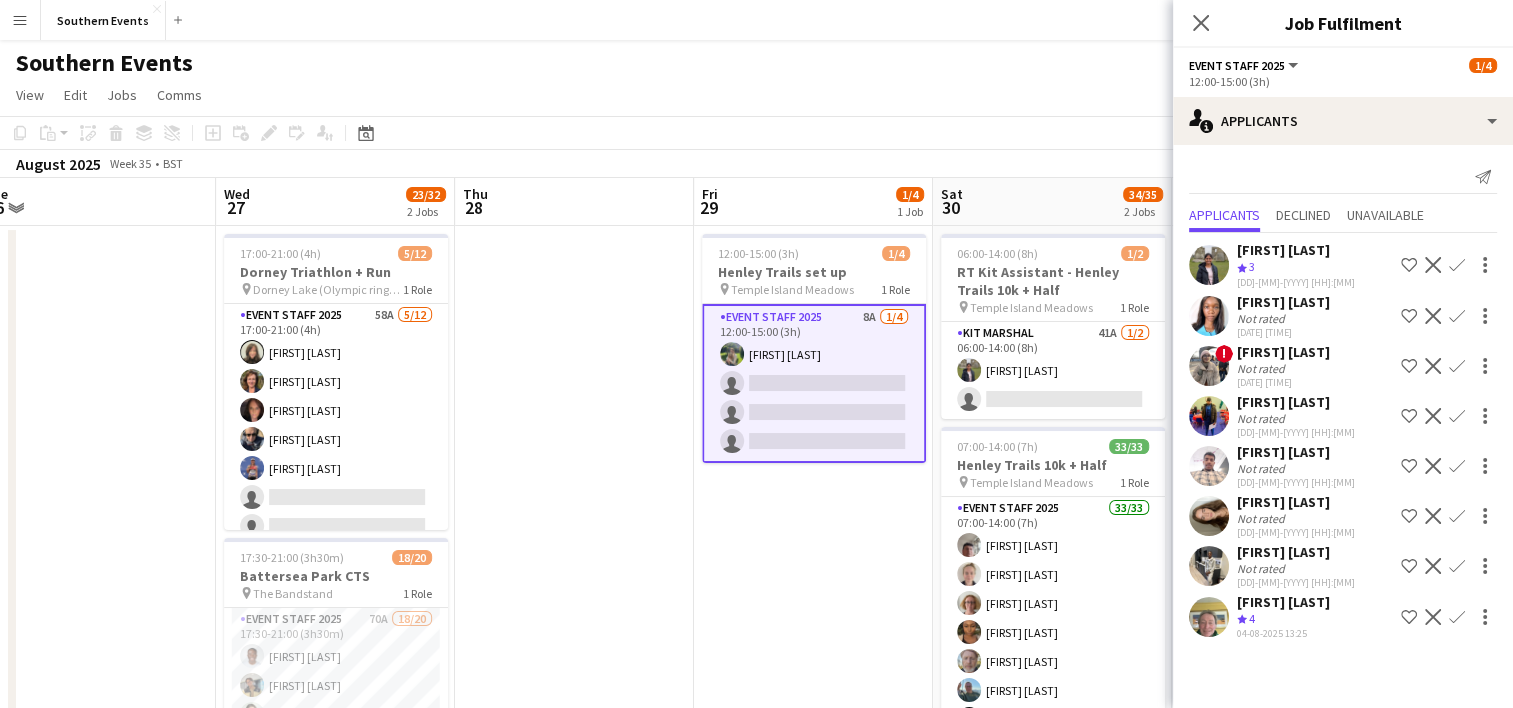 scroll, scrollTop: 36, scrollLeft: 0, axis: vertical 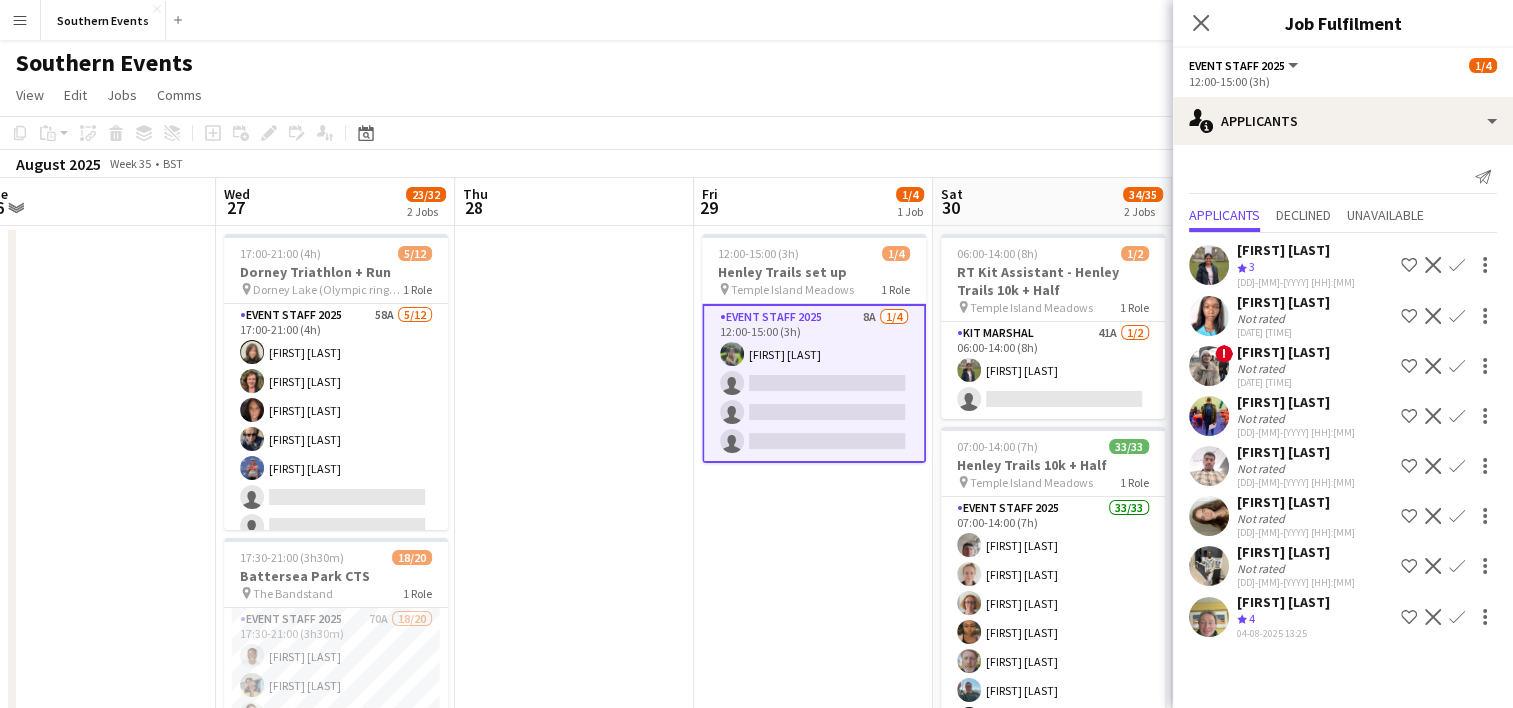 click on "12:00-15:00 (3h)    1/4   Henley Trails set up
pin
Temple Island Meadows   1 Role   Event Staff 2025   8A   1/4   12:00-15:00 (3h)
[FIRST] [LAST]
single-neutral-actions
single-neutral-actions
single-neutral-actions" at bounding box center (813, 788) 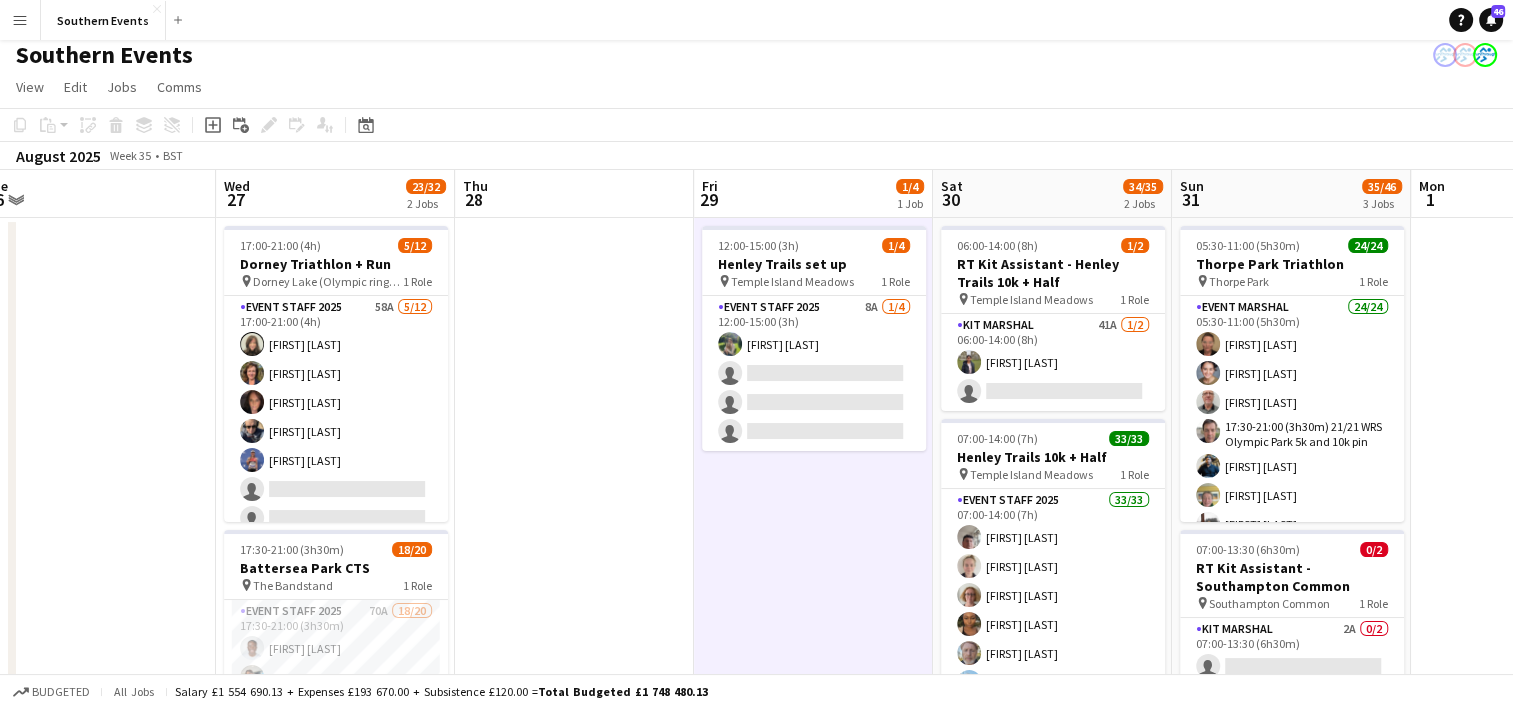 scroll, scrollTop: 0, scrollLeft: 0, axis: both 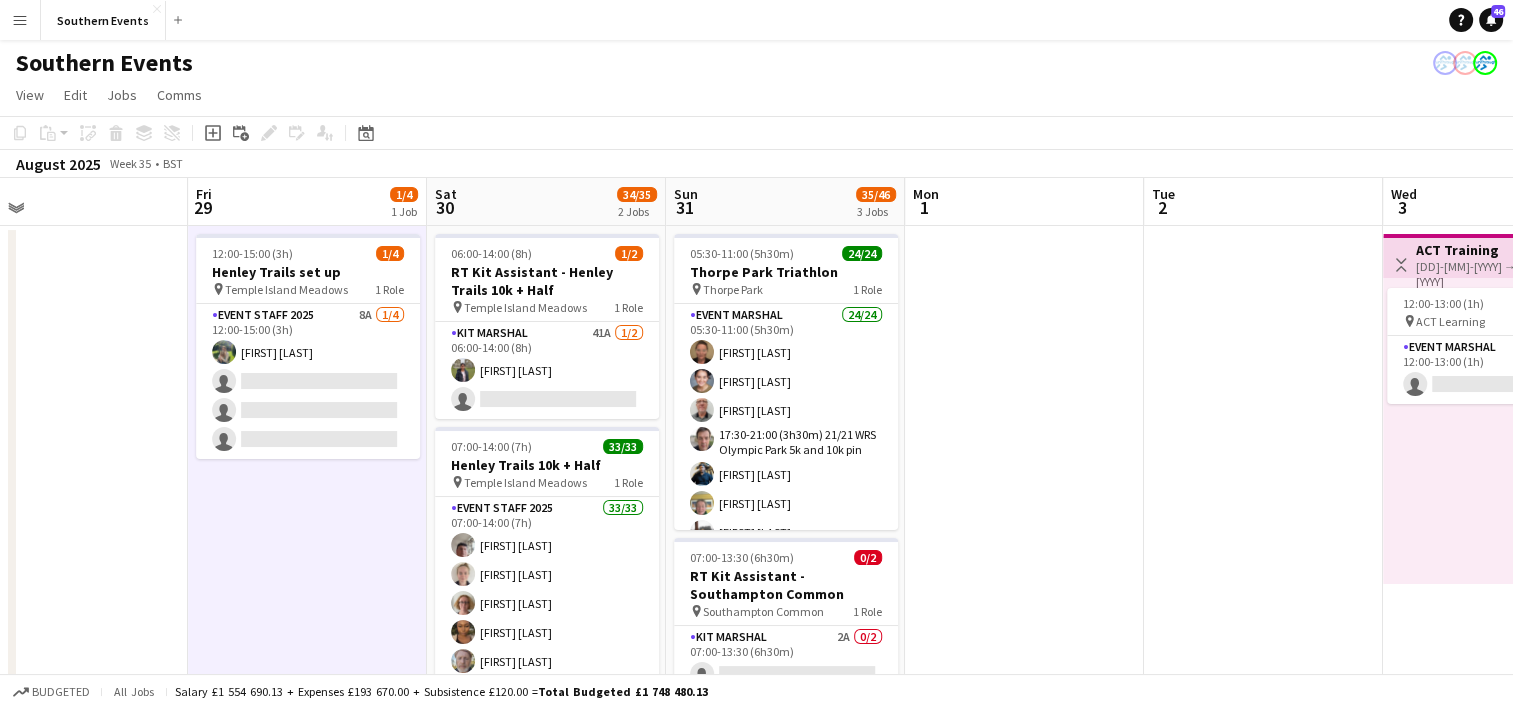 drag, startPoint x: 1423, startPoint y: 353, endPoint x: 50, endPoint y: 487, distance: 1379.5234 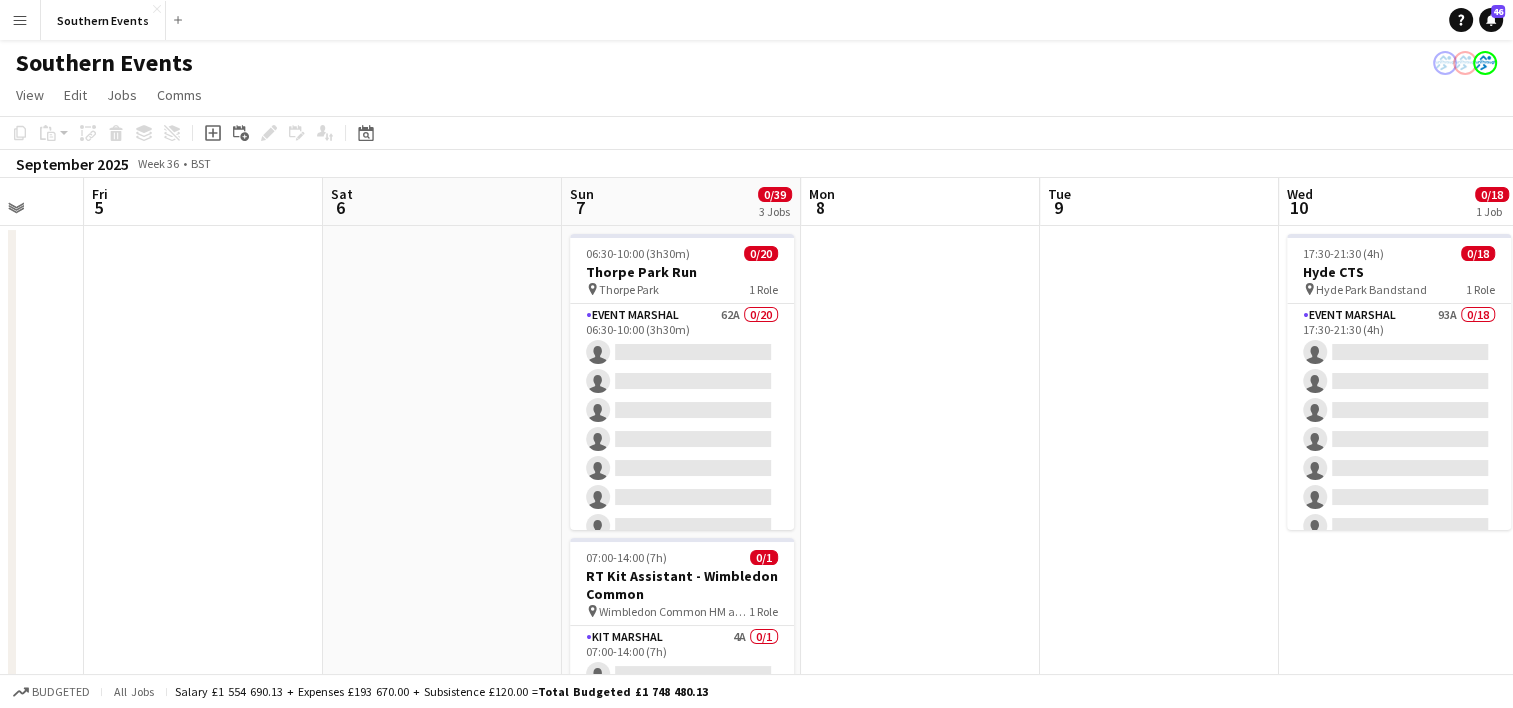 scroll, scrollTop: 0, scrollLeft: 637, axis: horizontal 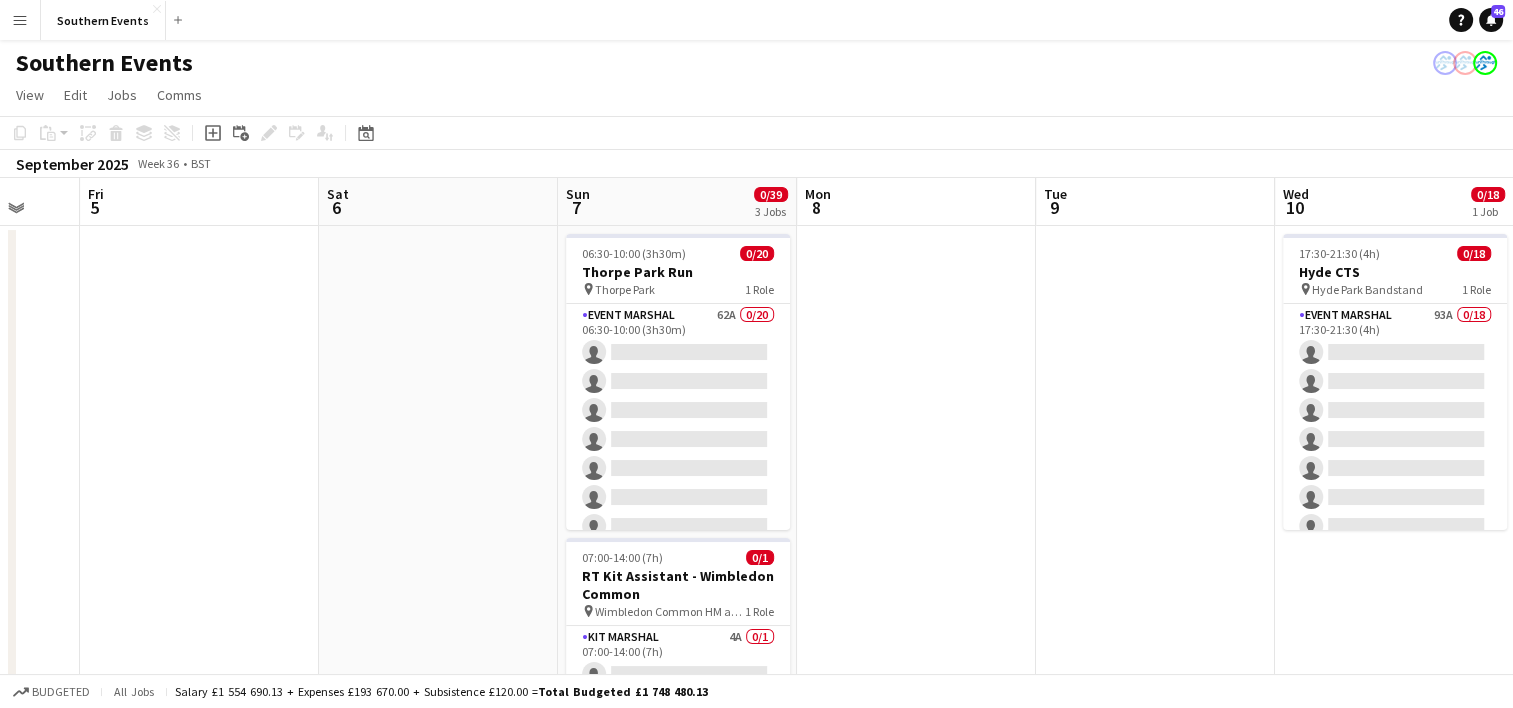 drag, startPoint x: 1157, startPoint y: 370, endPoint x: 260, endPoint y: 484, distance: 904.21515 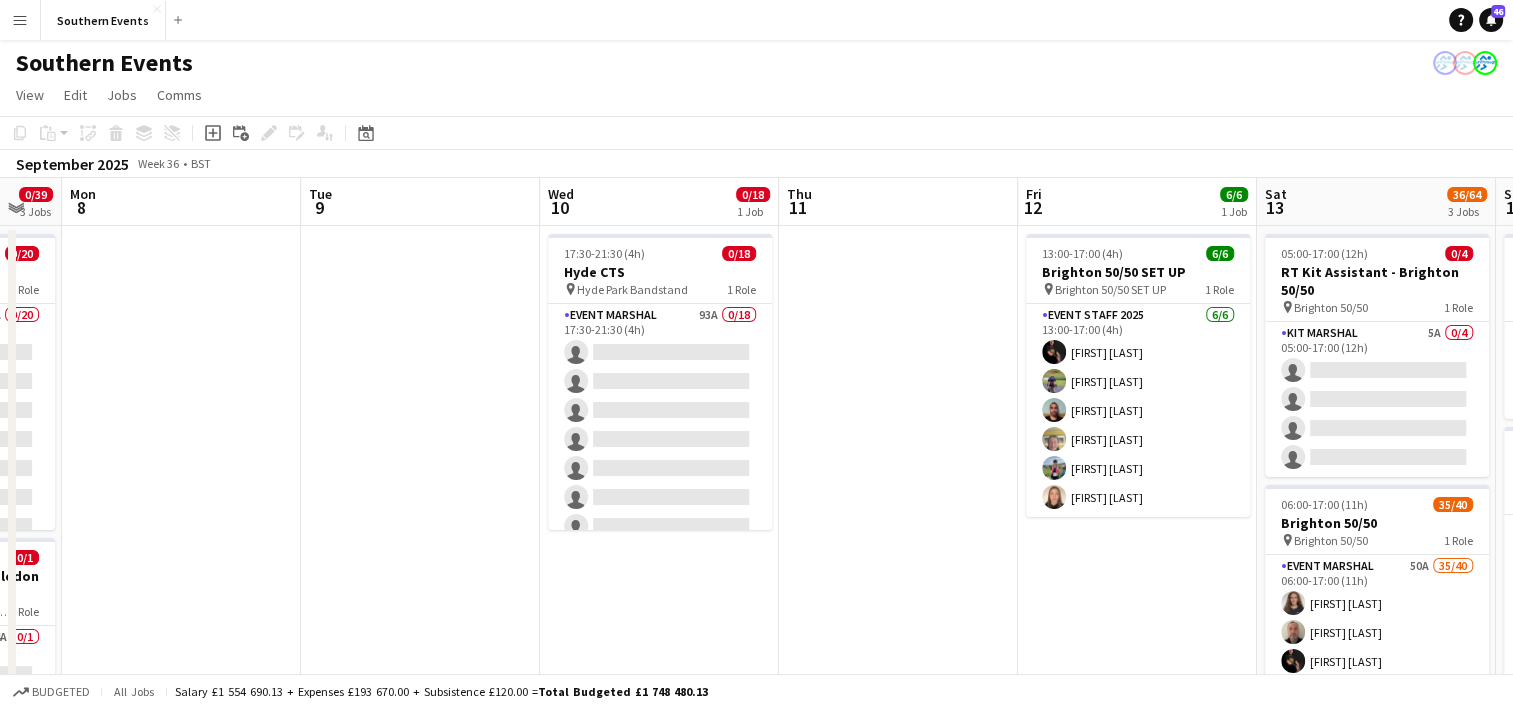 drag, startPoint x: 980, startPoint y: 436, endPoint x: 370, endPoint y: 505, distance: 613.8901 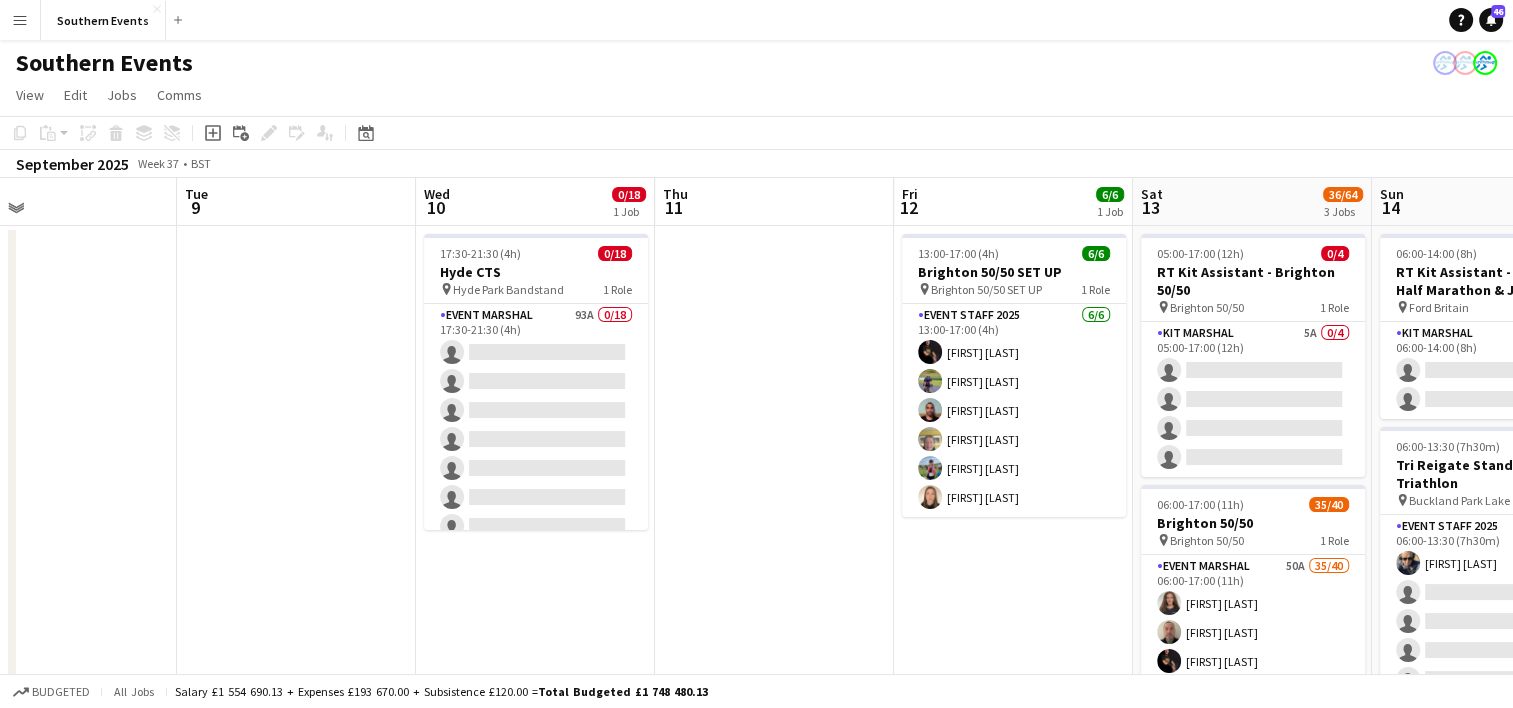 scroll, scrollTop: 0, scrollLeft: 560, axis: horizontal 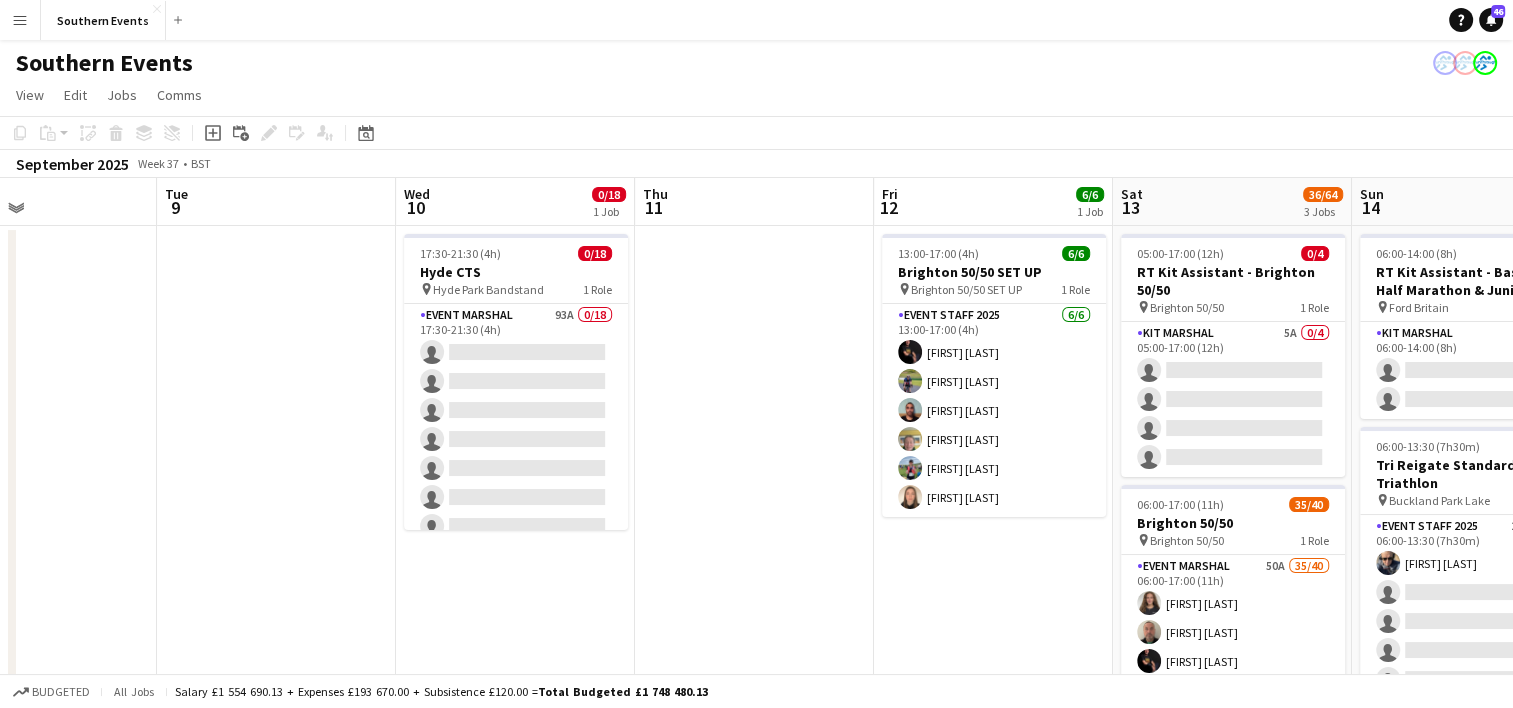 drag, startPoint x: 956, startPoint y: 375, endPoint x: 816, endPoint y: 403, distance: 142.77255 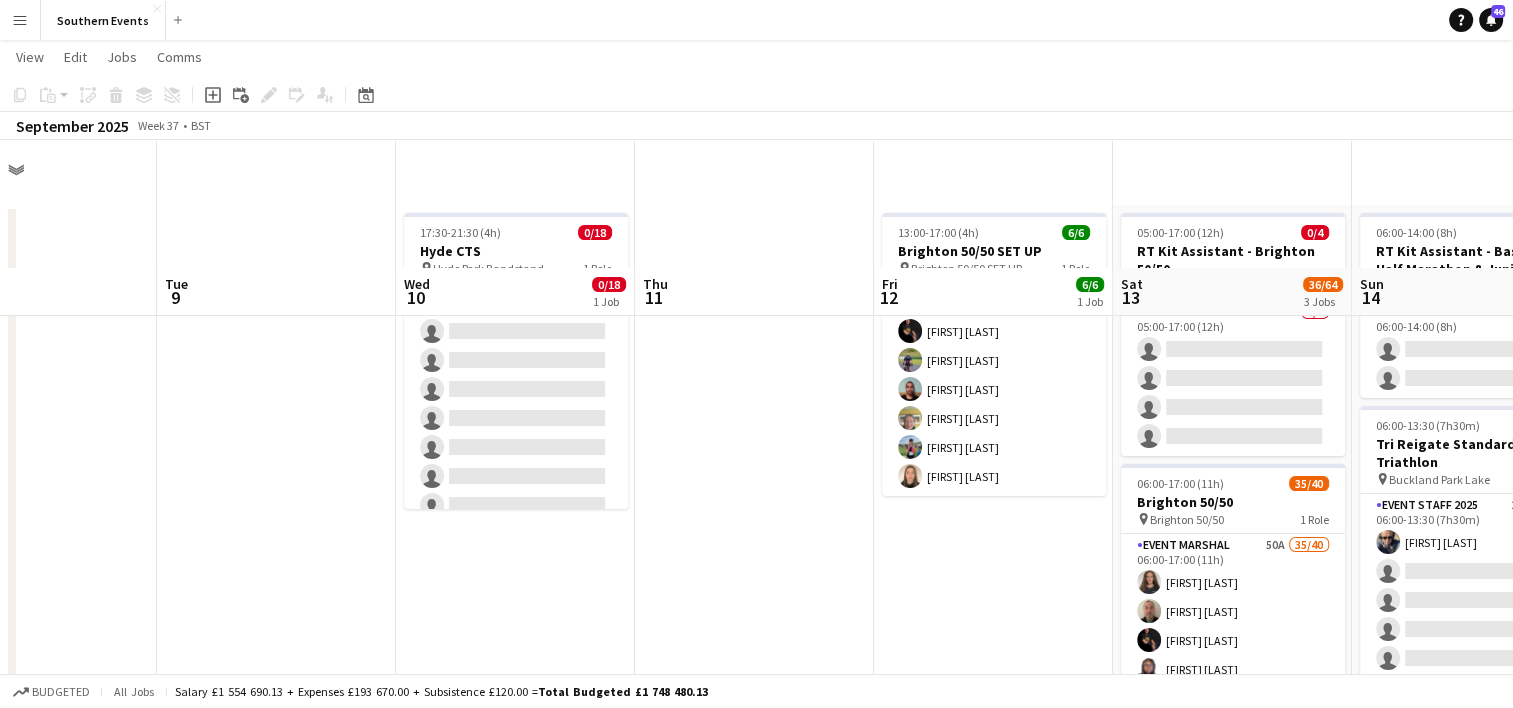 scroll, scrollTop: 0, scrollLeft: 0, axis: both 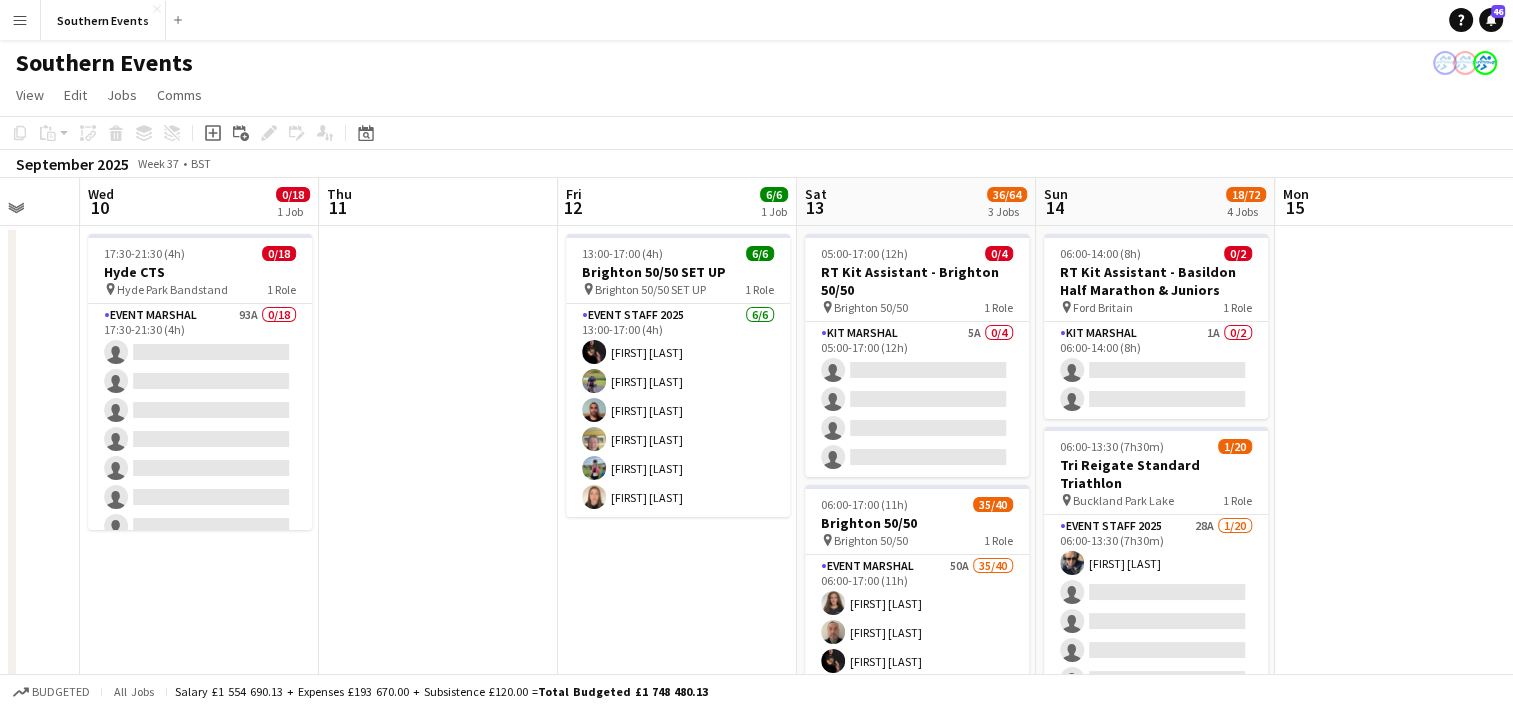 drag, startPoint x: 968, startPoint y: 583, endPoint x: 700, endPoint y: 551, distance: 269.9037 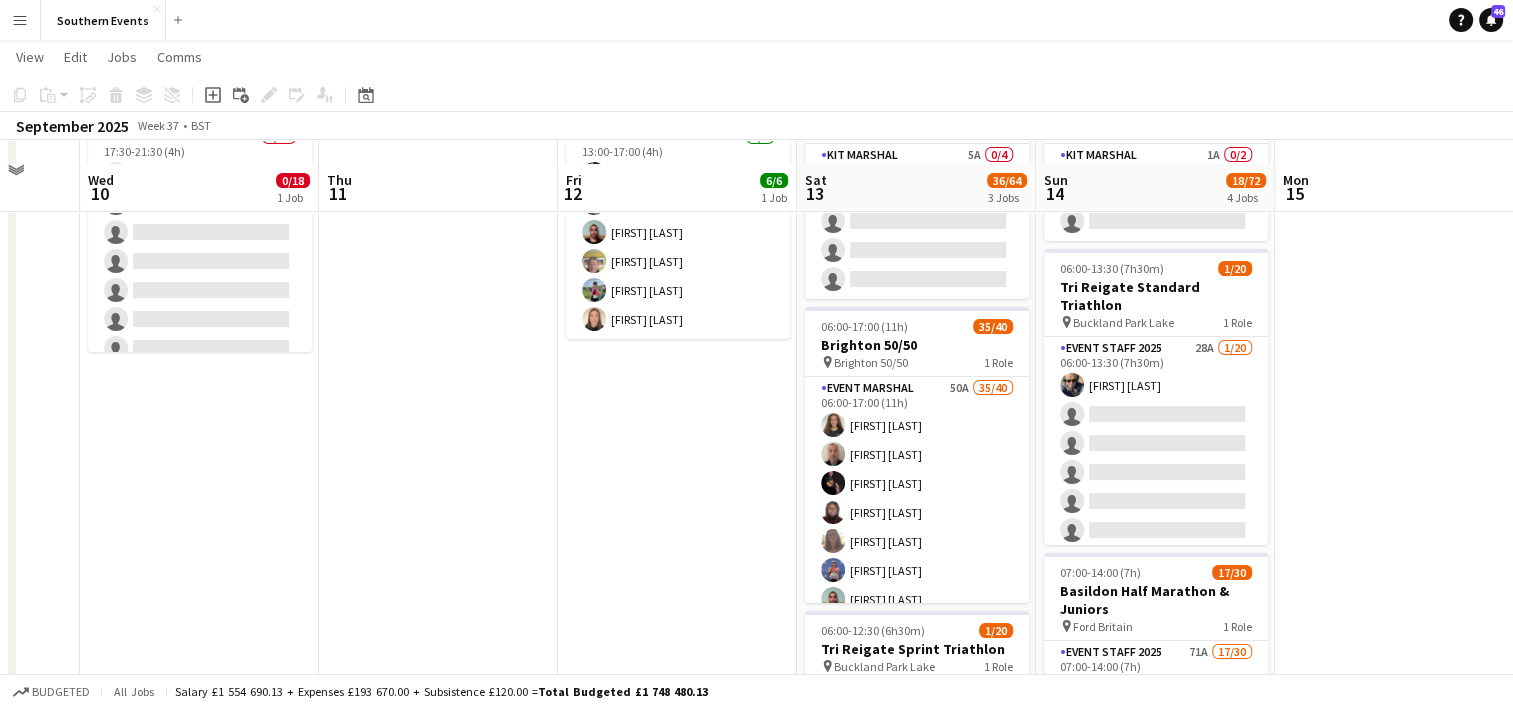 scroll, scrollTop: 200, scrollLeft: 0, axis: vertical 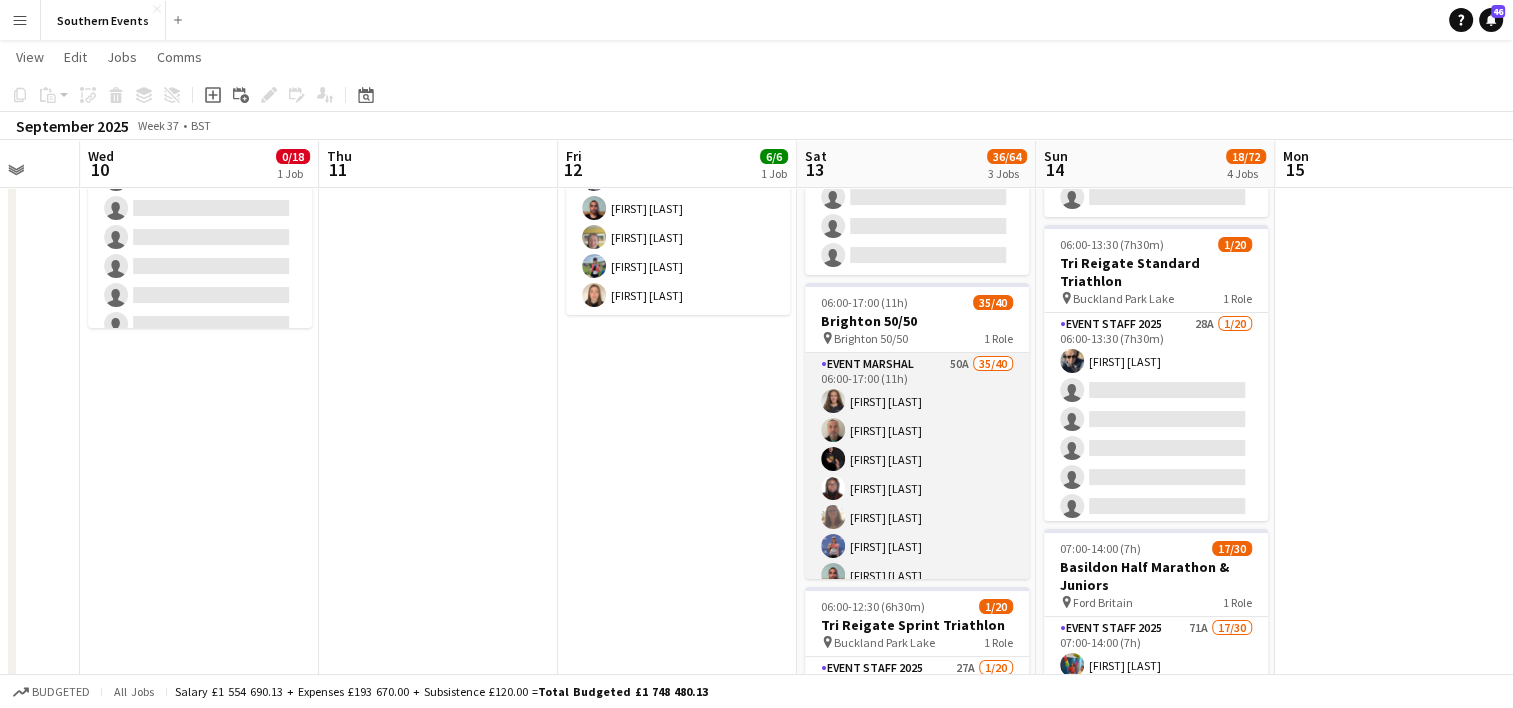 click on "Event Marshal   50A   35/40   06:00-17:00 (11h)
[FIRST] [LAST] [FIRST] [LAST] [FIRST] [LAST] [FIRST] [LAST] [FIRST] [LAST] [FIRST] [LAST] [FIRST] [LAST] [FIRST] [LAST] [FIRST] [LAST] [FIRST] [LAST] [FIRST] [LAST] [FIRST] [LAST] [FIRST] [LAST] [FIRST] [LAST] [FIRST] [LAST] [FIRST] [LAST] [FIRST] [LAST] [FIRST] [LAST] [FIRST] [LAST] [FIRST] [LAST] [FIRST] [LAST] [FIRST] [LAST] [FIRST] [LAST] [FIRST] [LAST] [FIRST] [LAST] [FIRST] [LAST] [FIRST] [LAST]
single-neutral-actions
single-neutral-actions
single-neutral-actions
single-neutral-actions
single-neutral-actions" at bounding box center [917, 952] 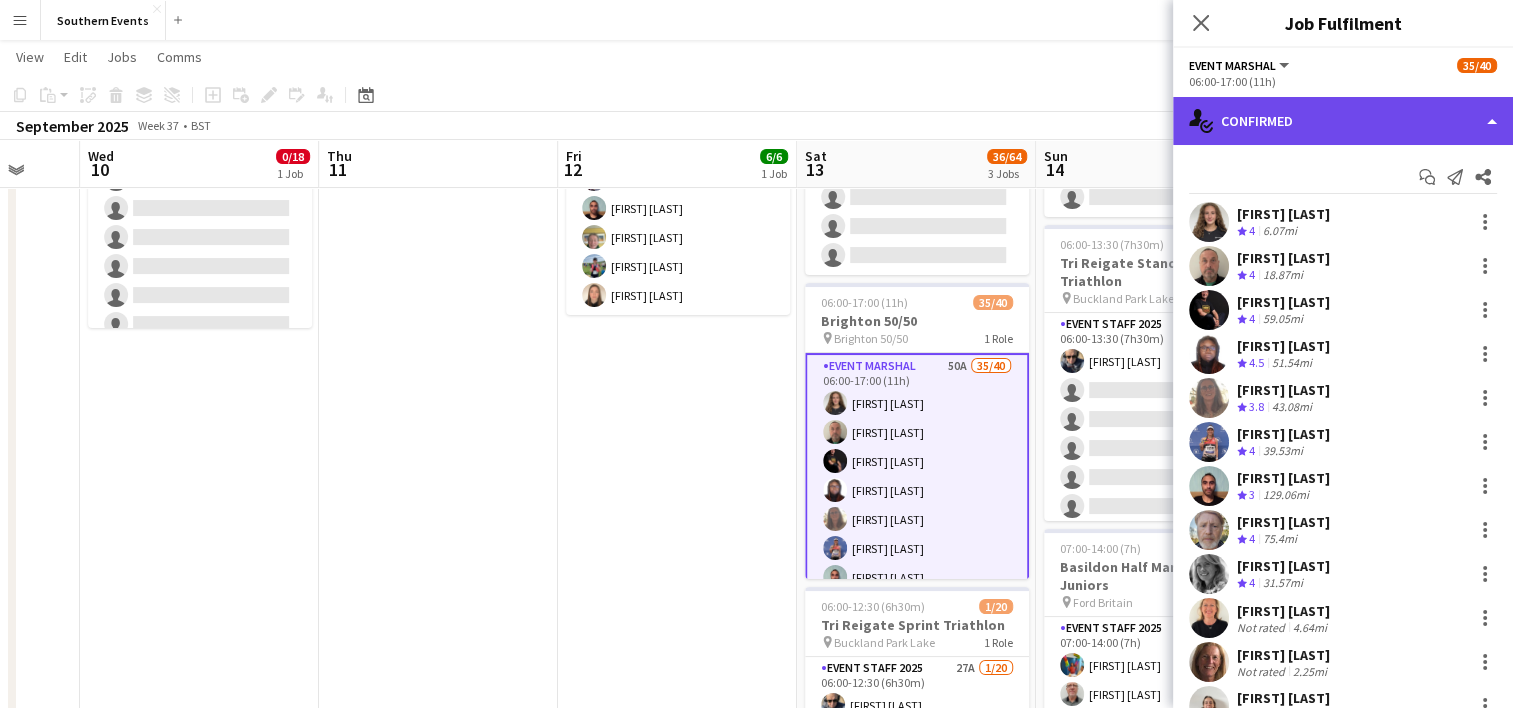 click on "single-neutral-actions-check-2
Confirmed" 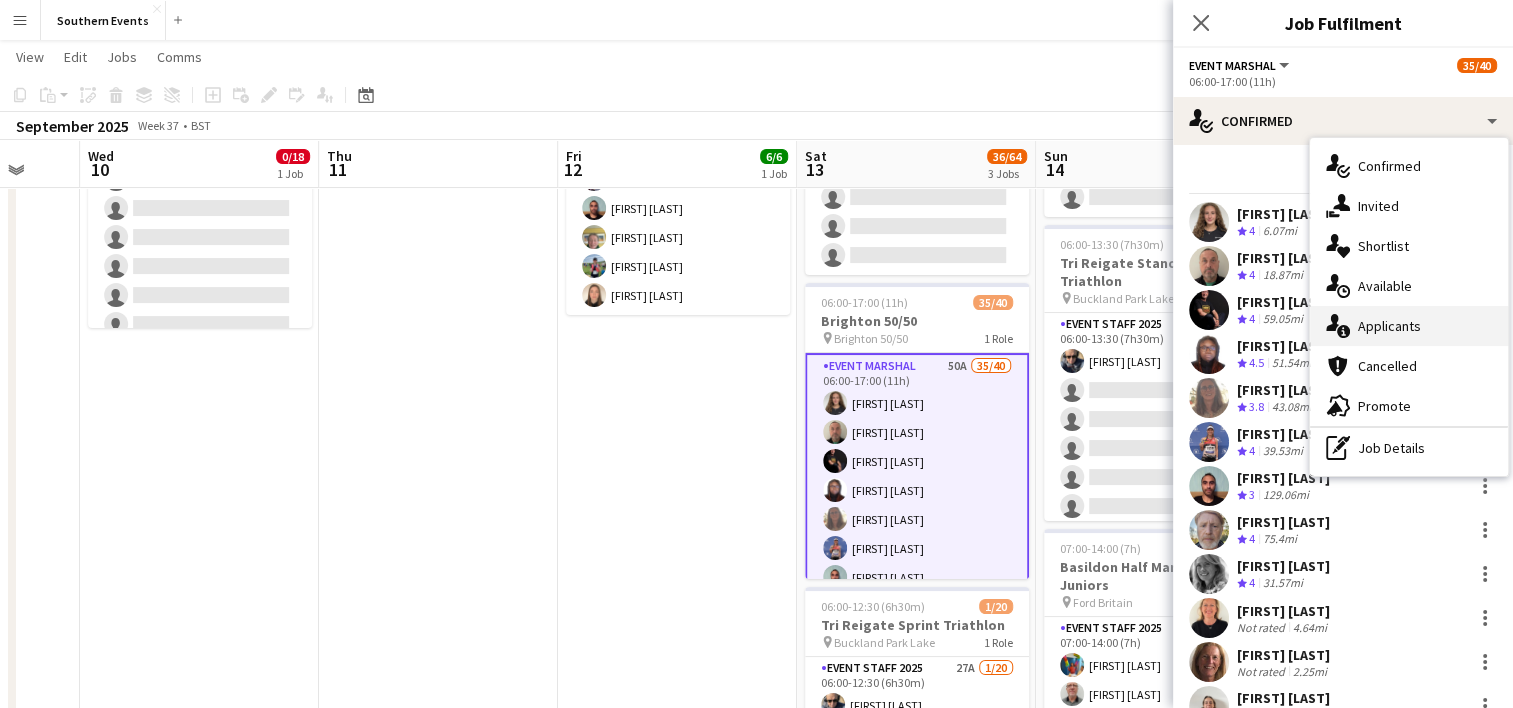 click on "single-neutral-actions-information
Applicants" at bounding box center [1409, 326] 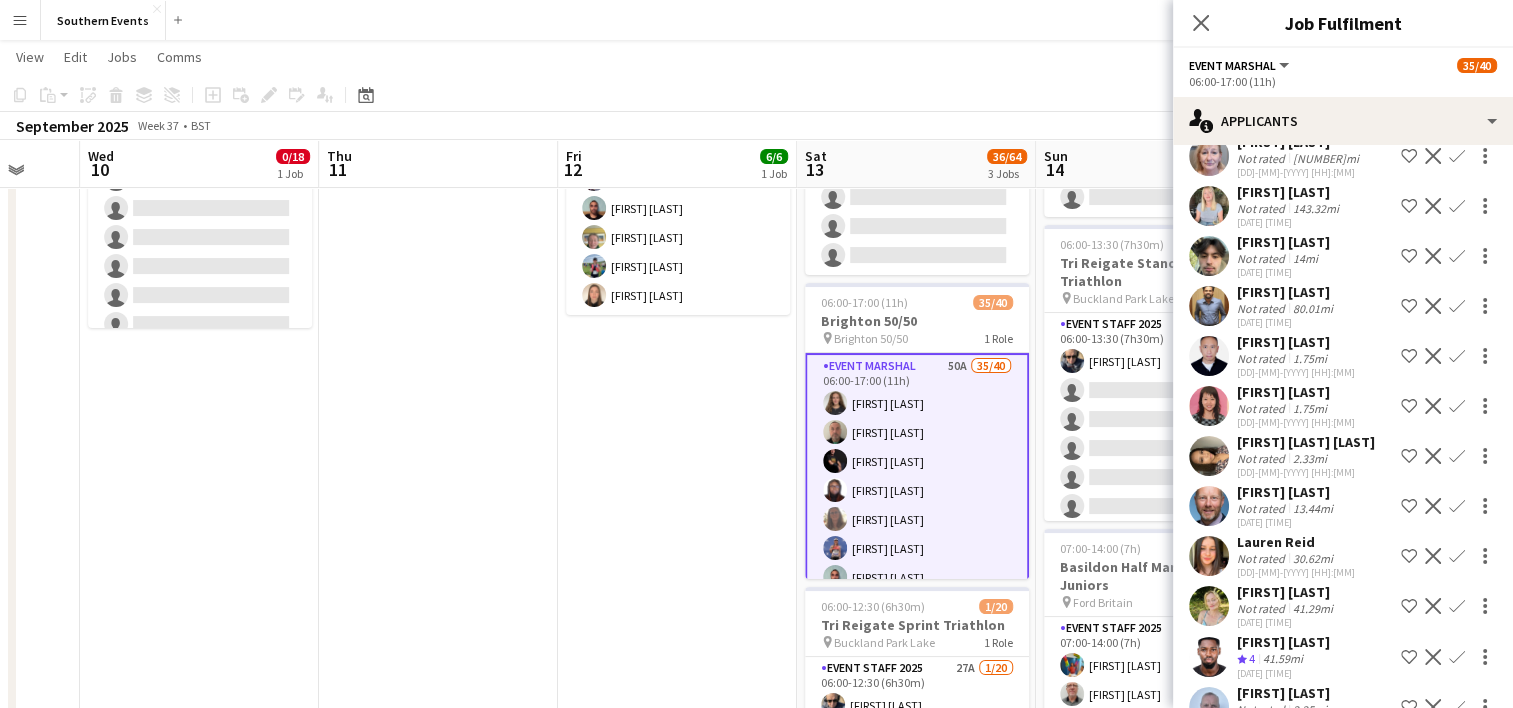 scroll, scrollTop: 2160, scrollLeft: 0, axis: vertical 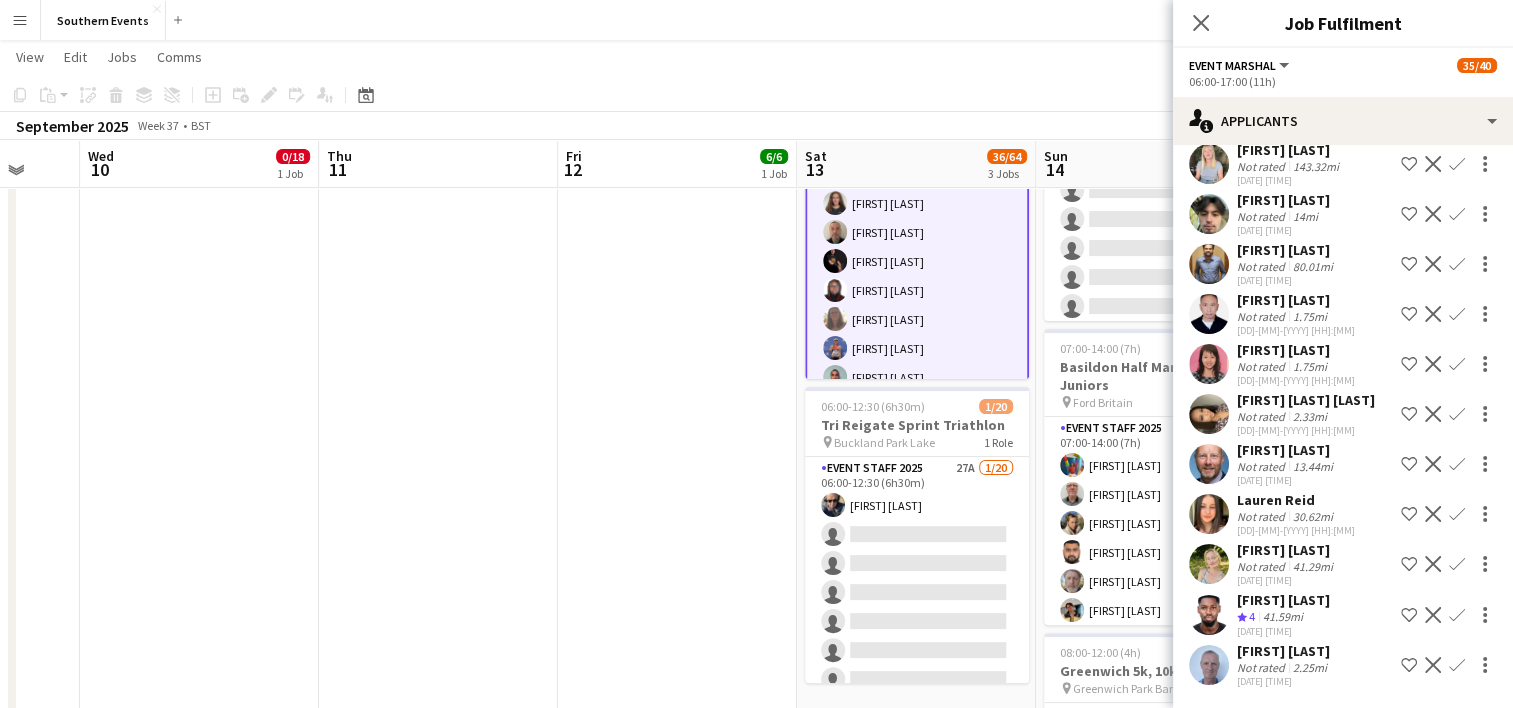 click 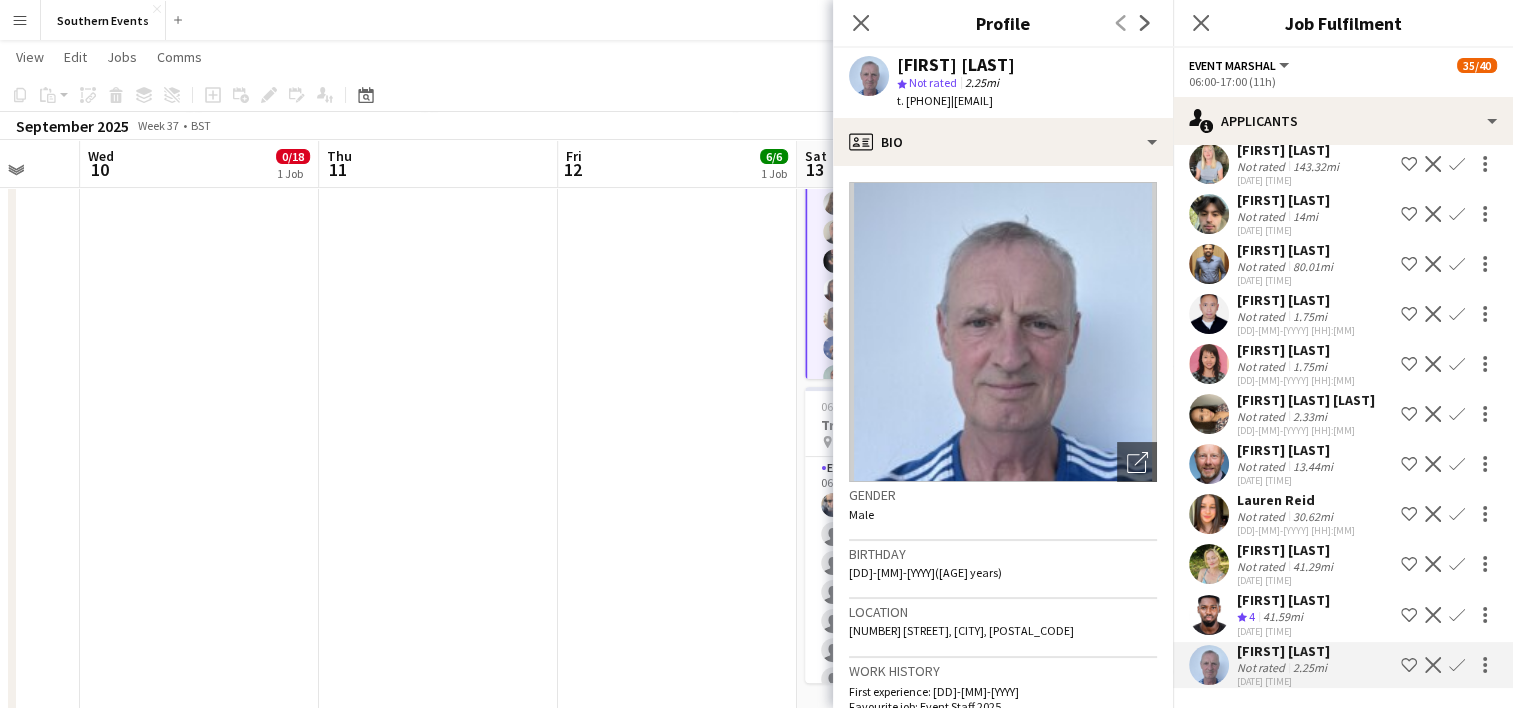 click on "13:00-17:00 (4h)    6/6   Brighton 50/50 SET UP
pin
Brighton 50/50 SET UP   1 Role   Event Staff 2025   6/6   13:00-17:00 (4h)
[FIRST] [LAST] [FIRST] [LAST] [FIRST] [LAST] [FIRST] [LAST] [FIRST] [LAST] [FIRST] [LAST]" at bounding box center [677, 397] 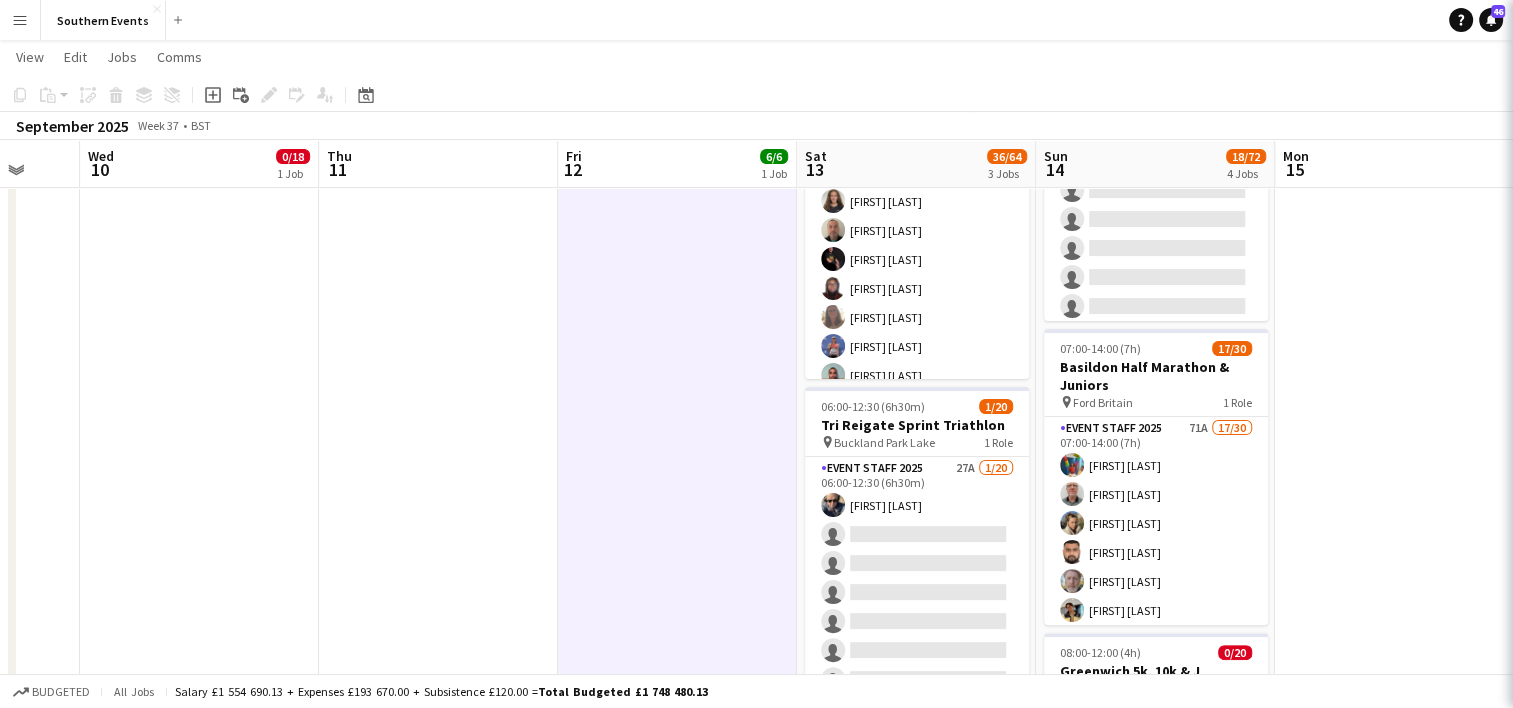 scroll, scrollTop: 0, scrollLeft: 0, axis: both 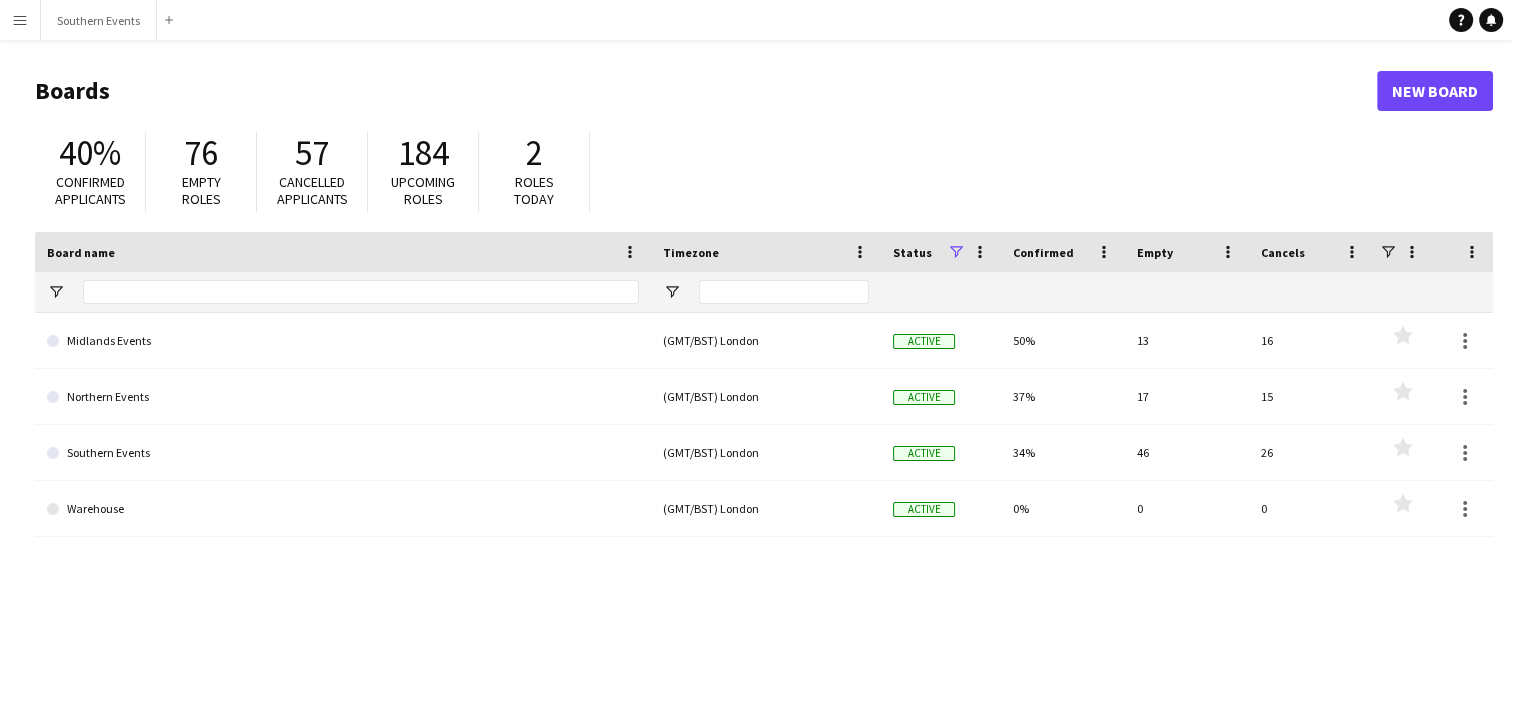 click on "Menu" at bounding box center [20, 20] 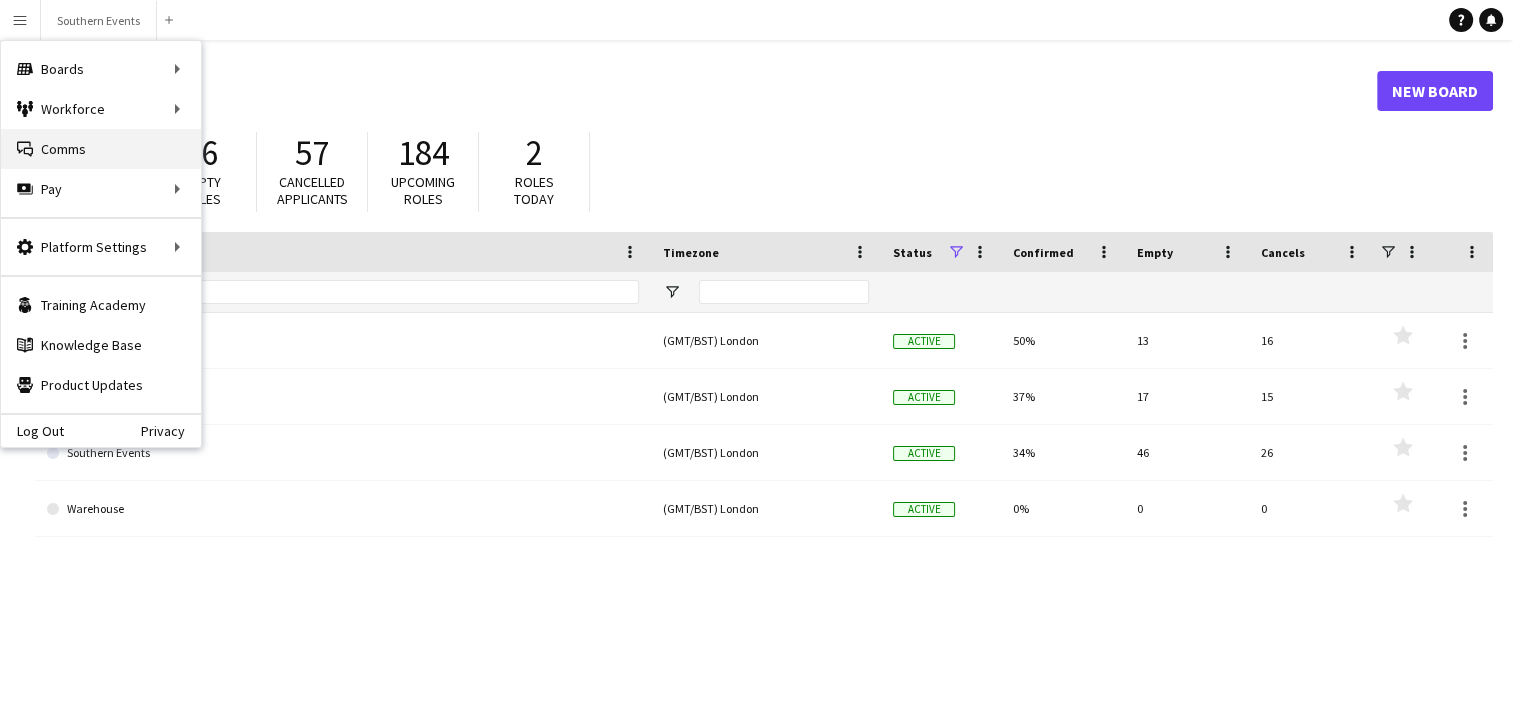 click on "Comms
Comms" at bounding box center (101, 149) 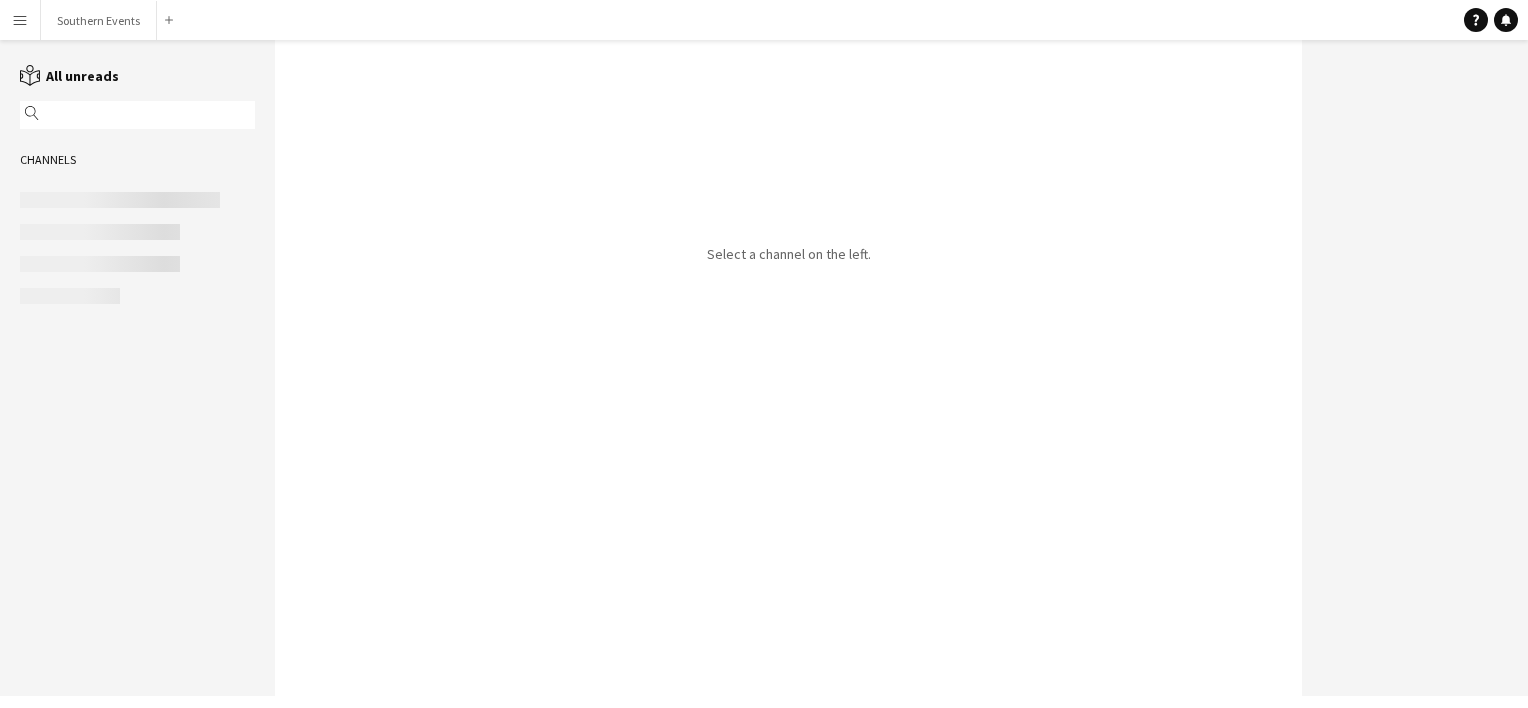 click 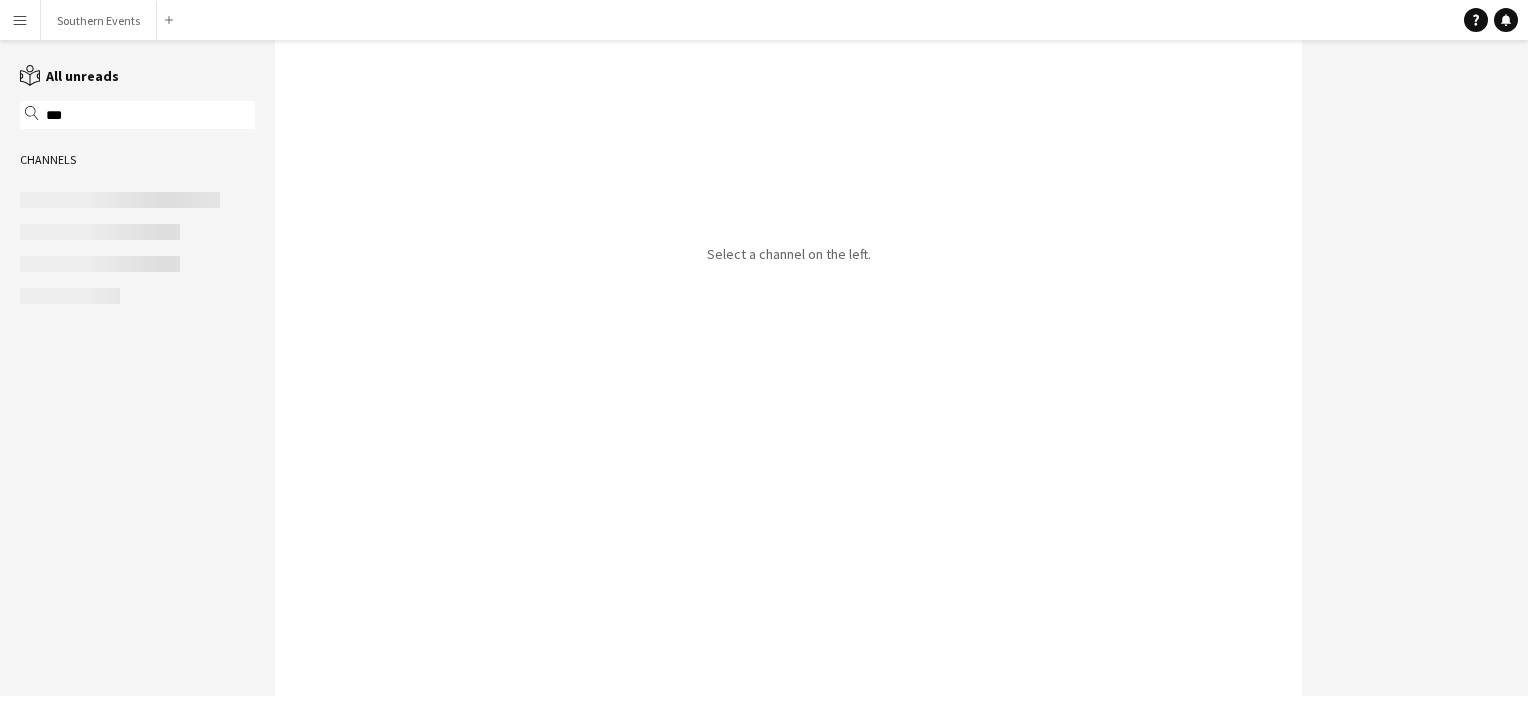 type on "****" 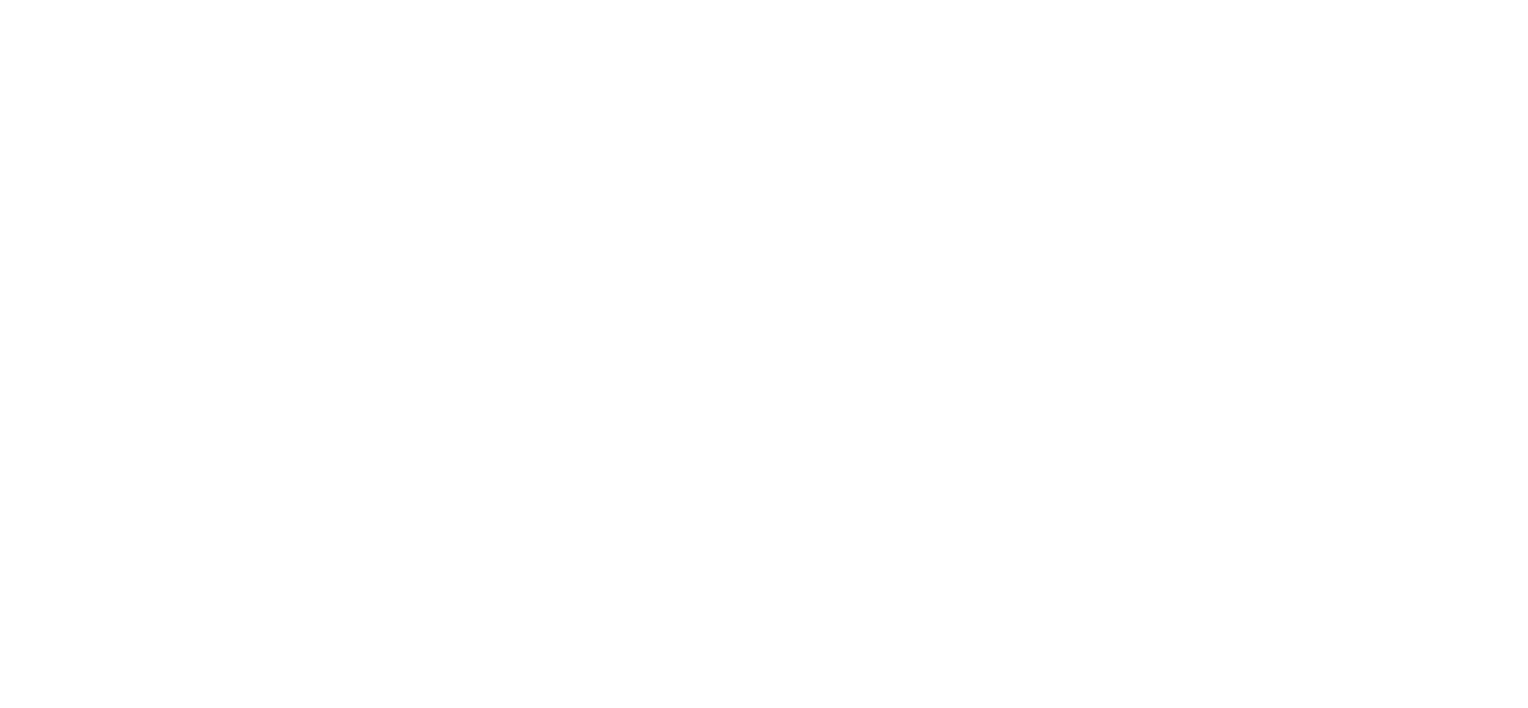 scroll, scrollTop: 0, scrollLeft: 0, axis: both 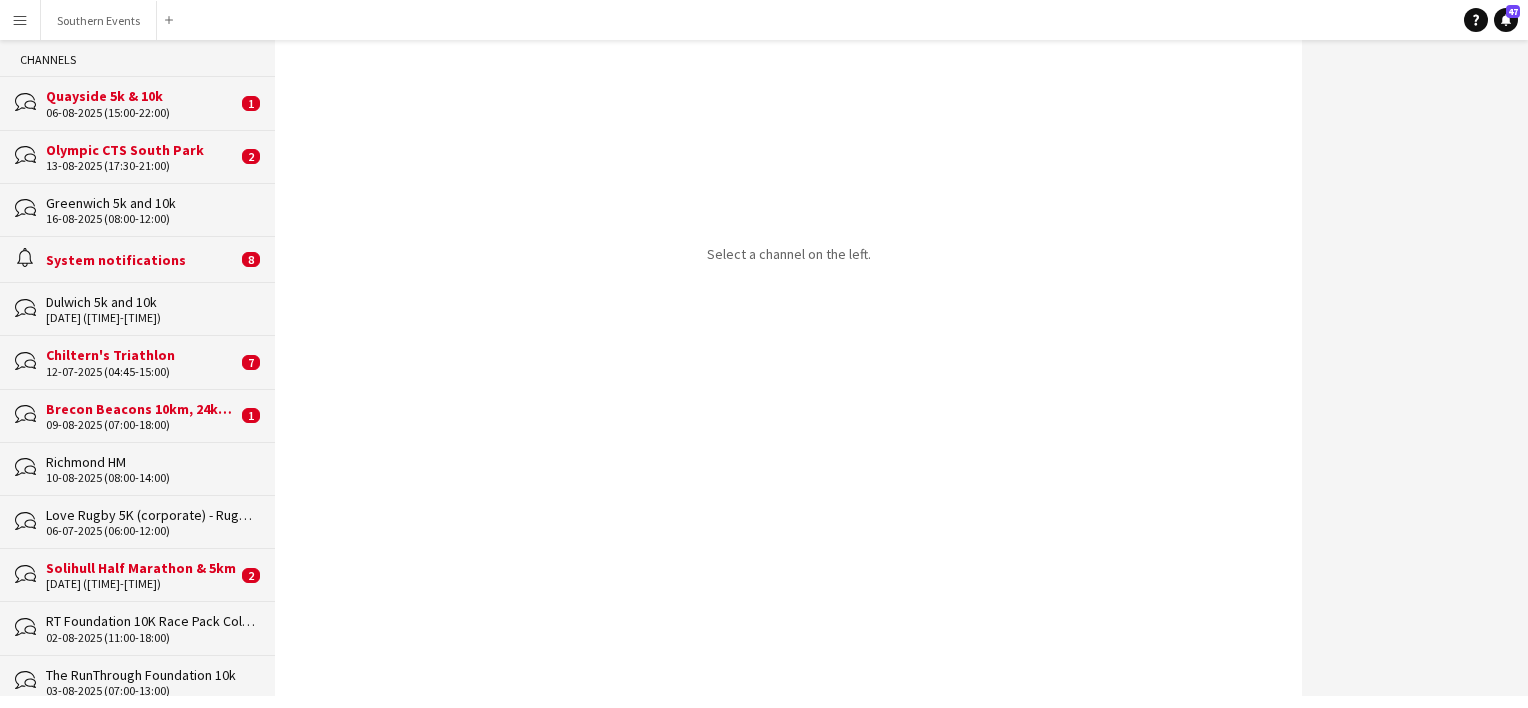 click on "Chiltern's Triathlon" 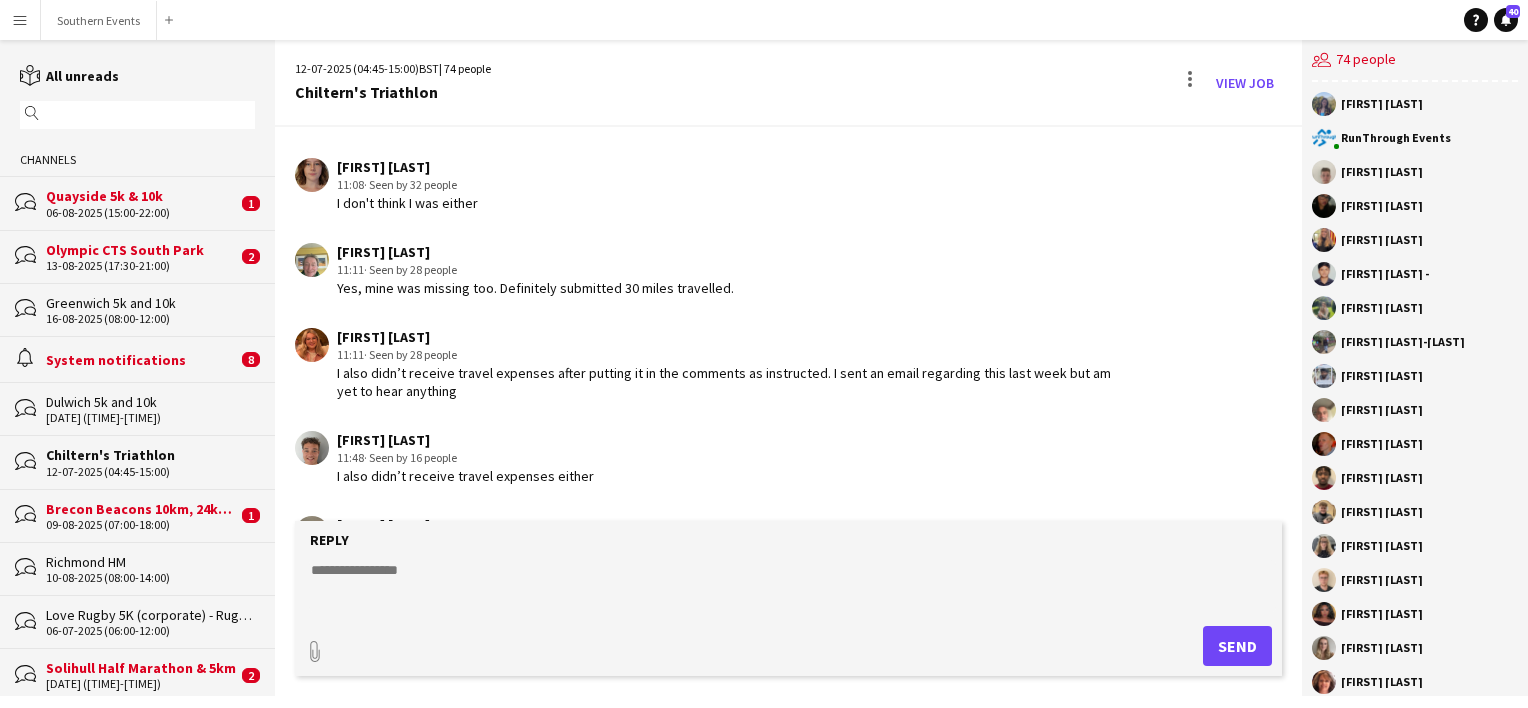scroll, scrollTop: 3168, scrollLeft: 0, axis: vertical 